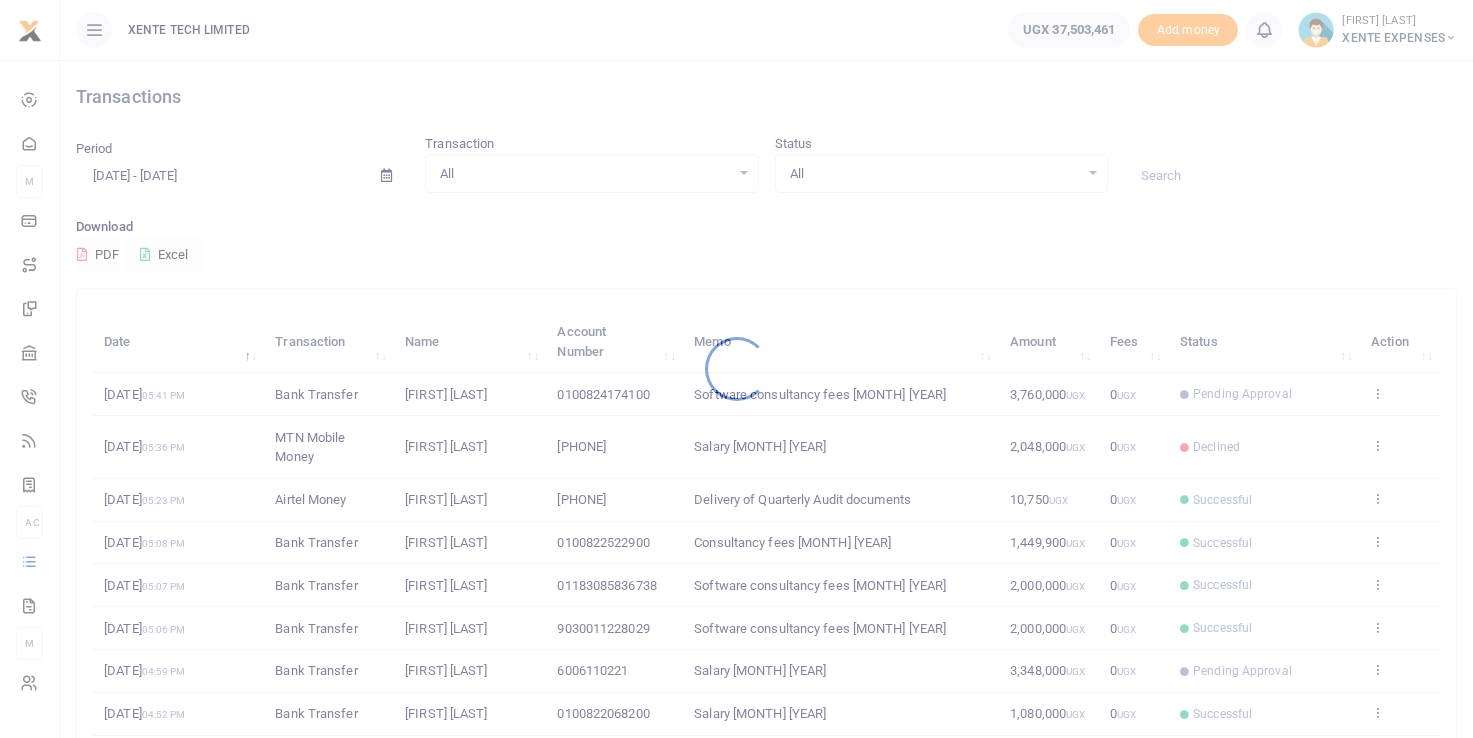 scroll, scrollTop: 0, scrollLeft: 0, axis: both 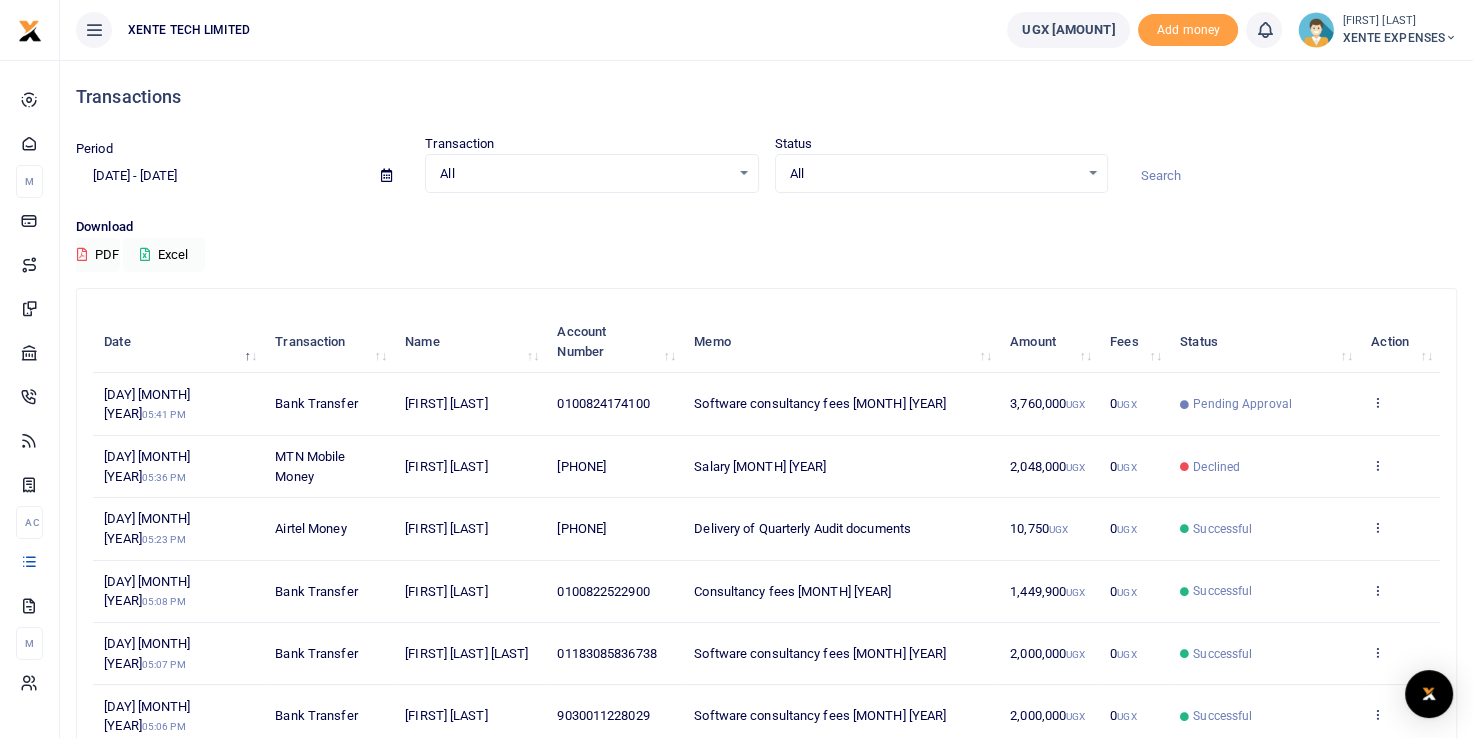 click at bounding box center [1290, 176] 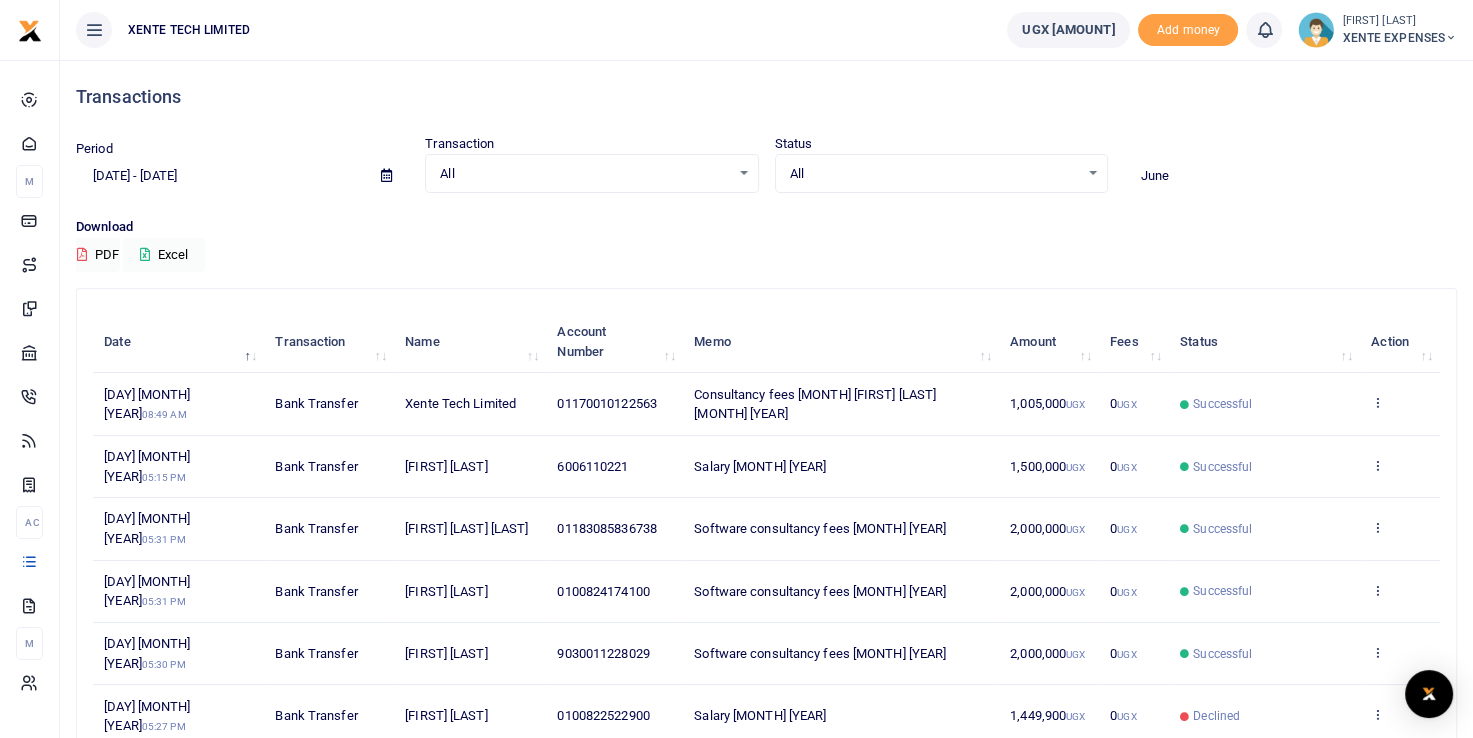 type on "June" 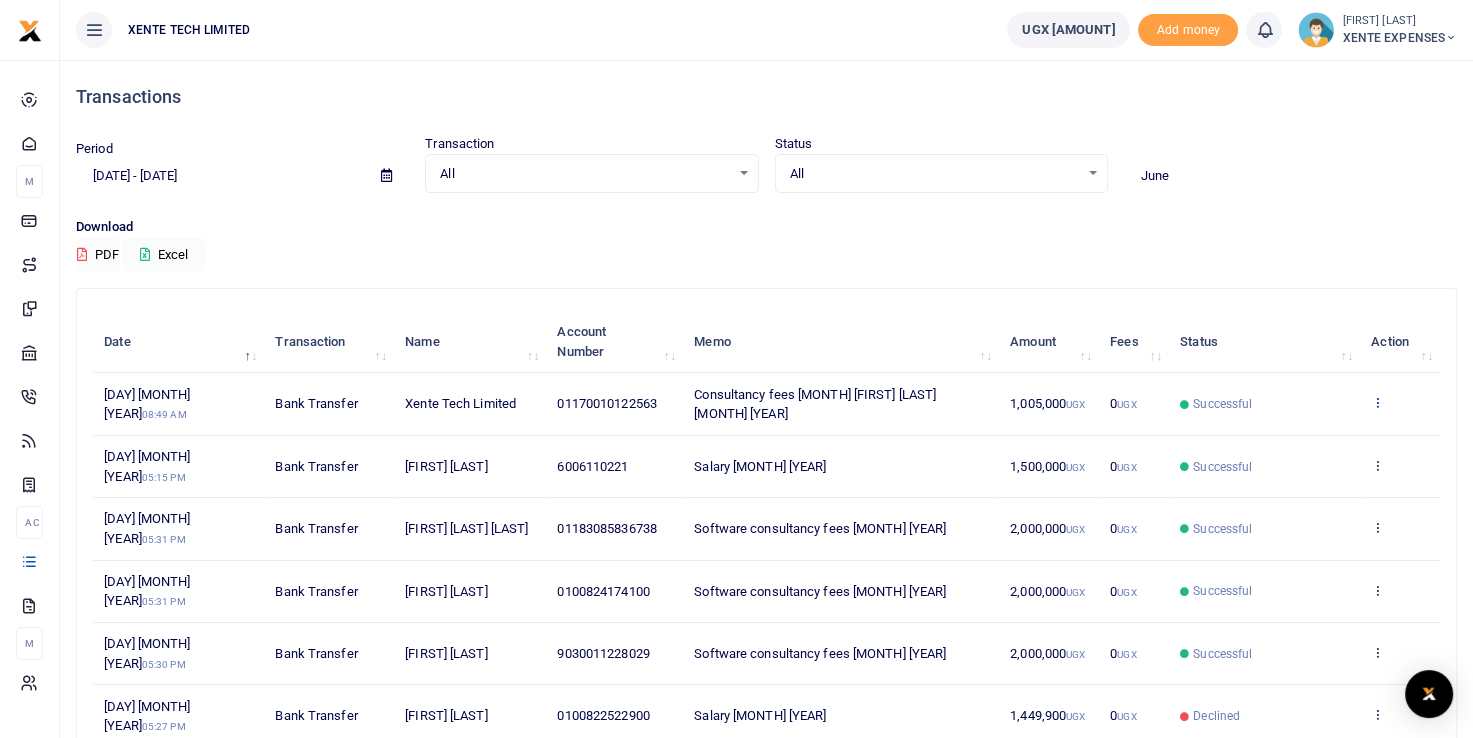 click at bounding box center [1377, 402] 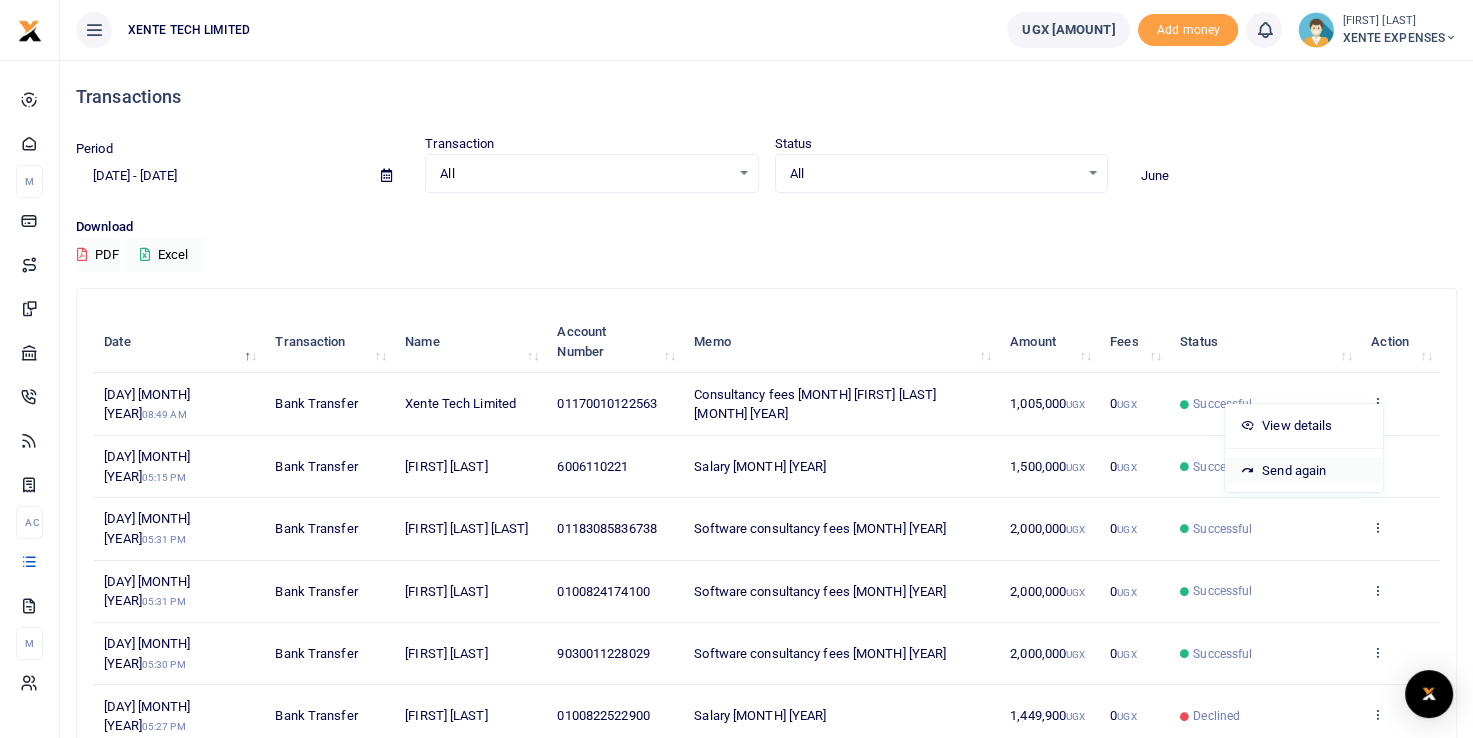click on "Send again" at bounding box center (1304, 471) 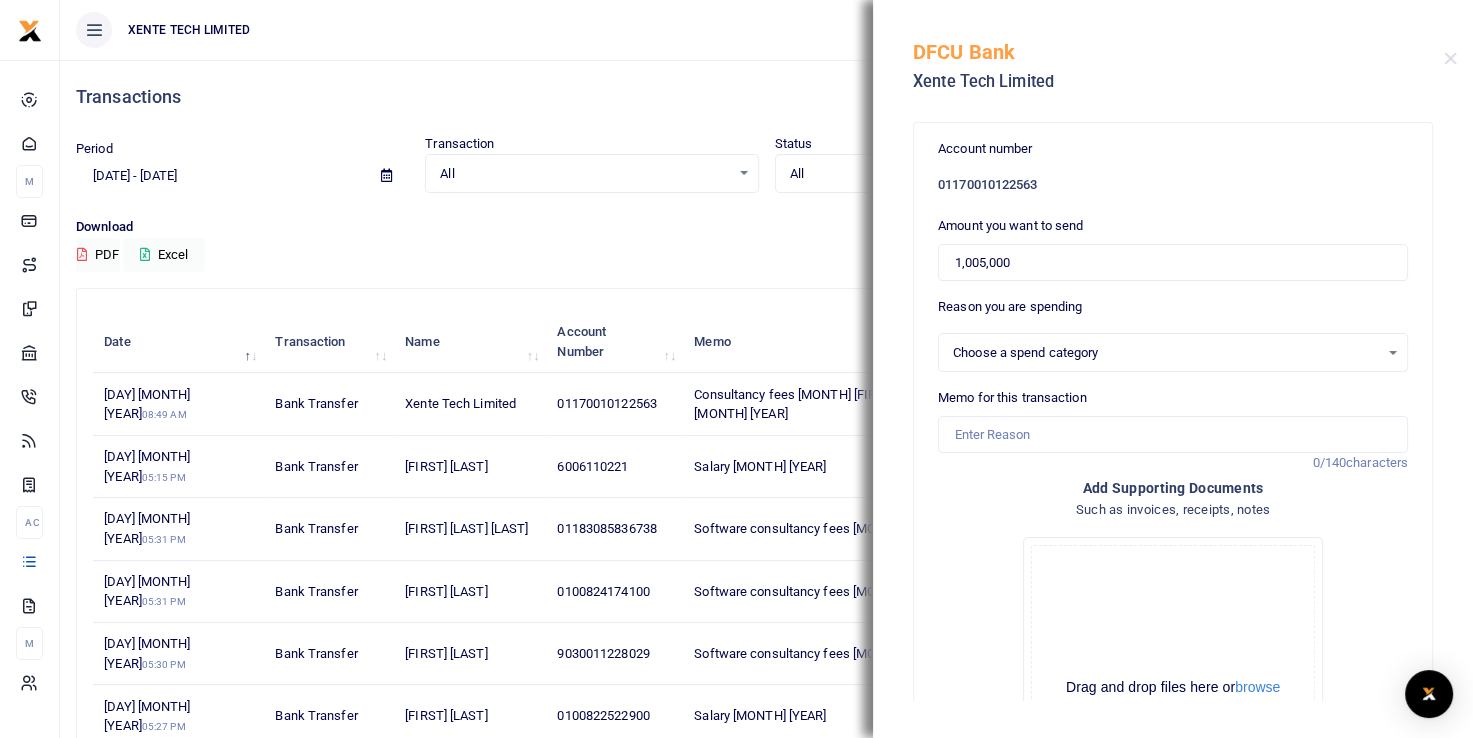 select on "14" 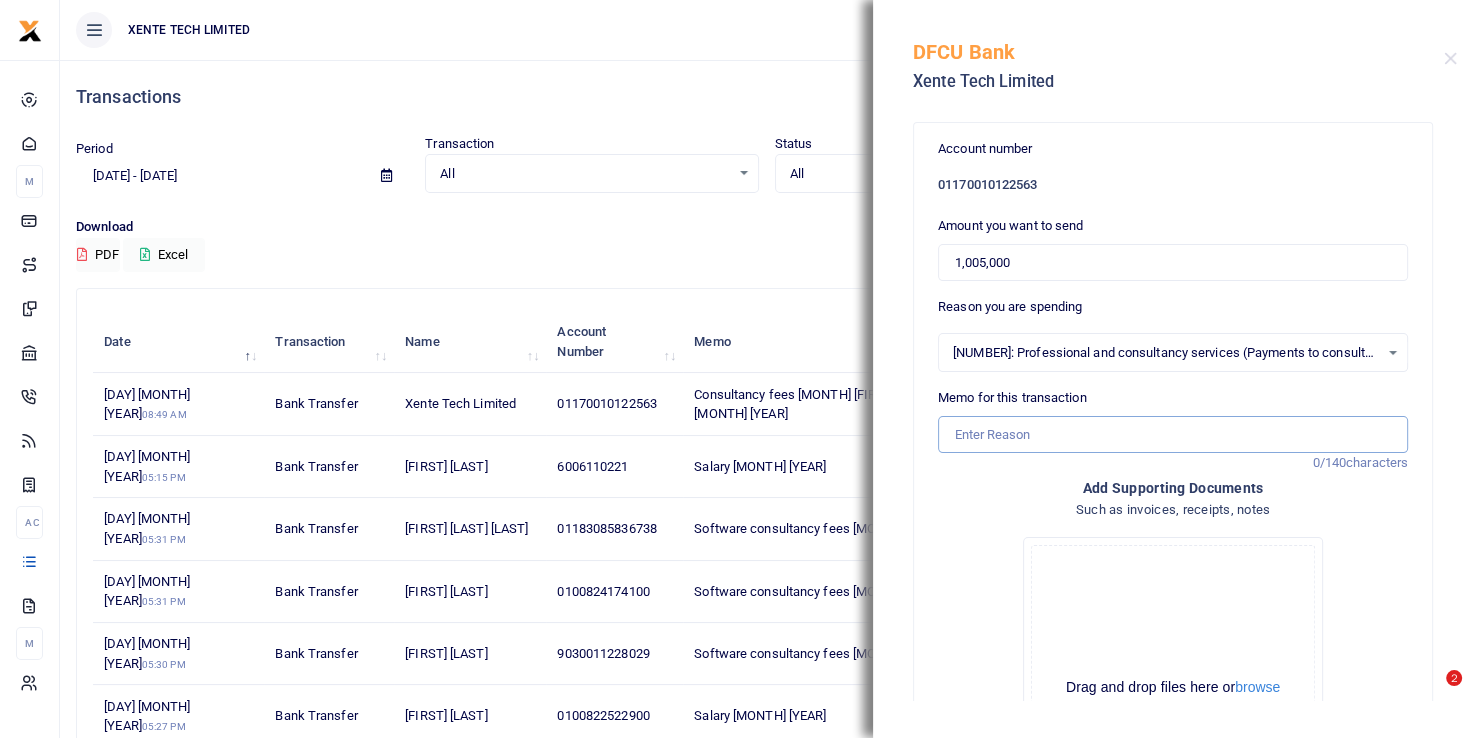 click on "Memo for this transaction" at bounding box center (1173, 435) 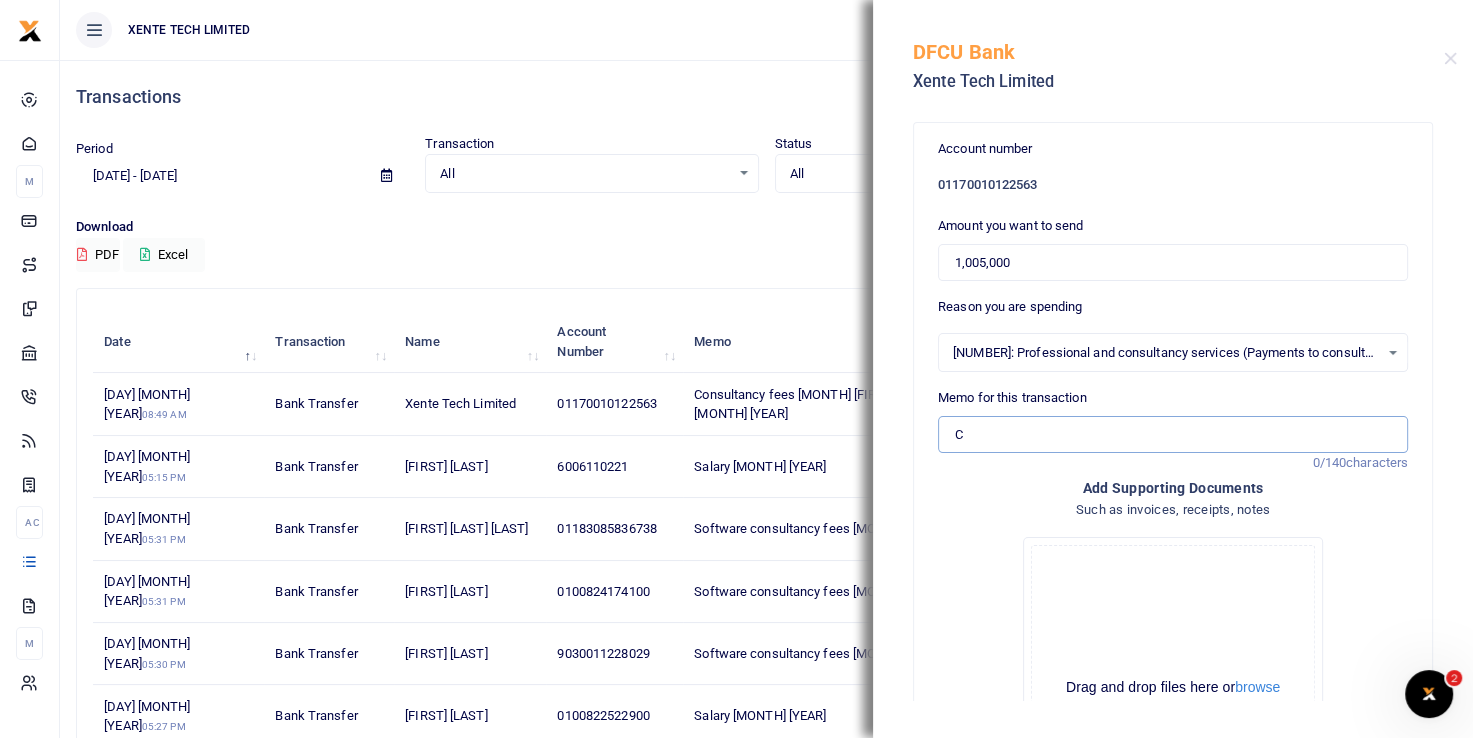 scroll, scrollTop: 0, scrollLeft: 0, axis: both 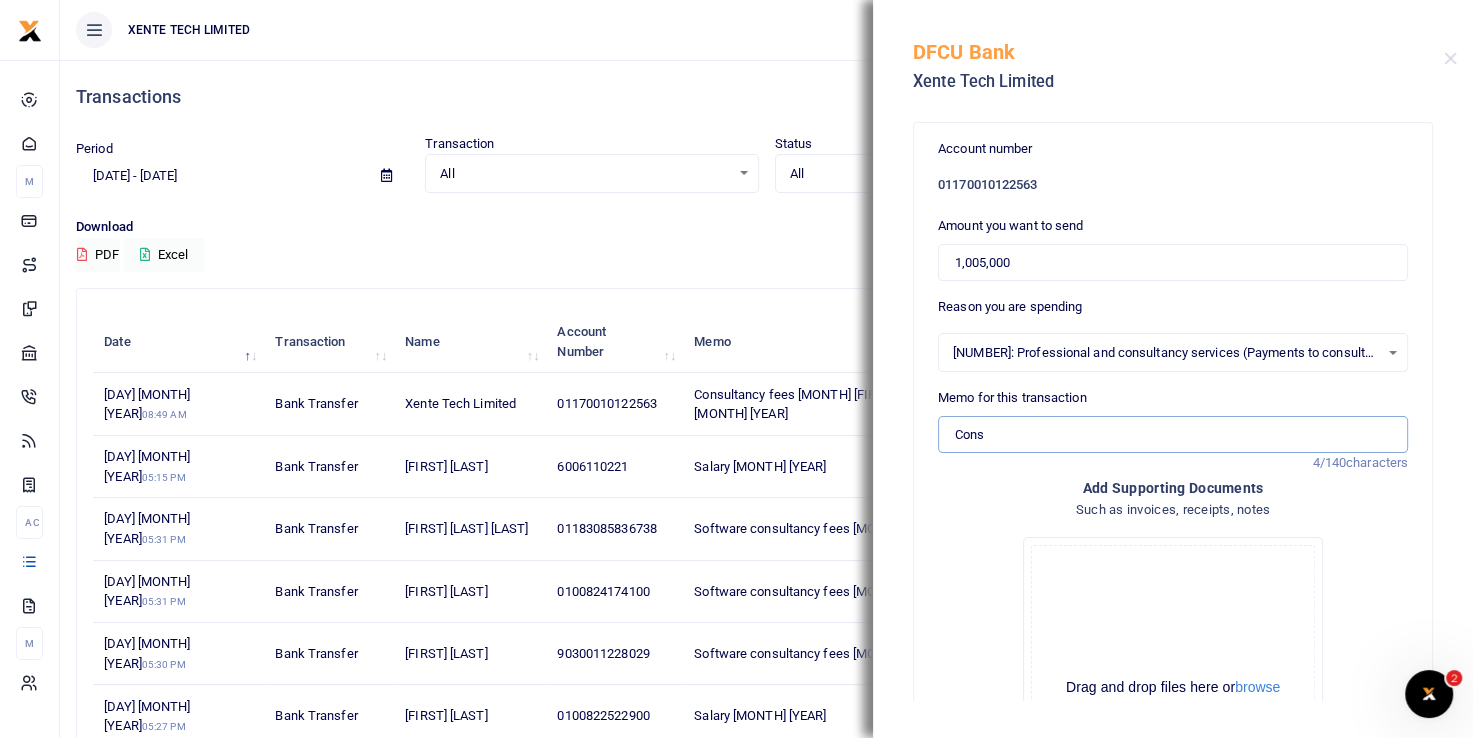 type on "Consultancy fees July 2025" 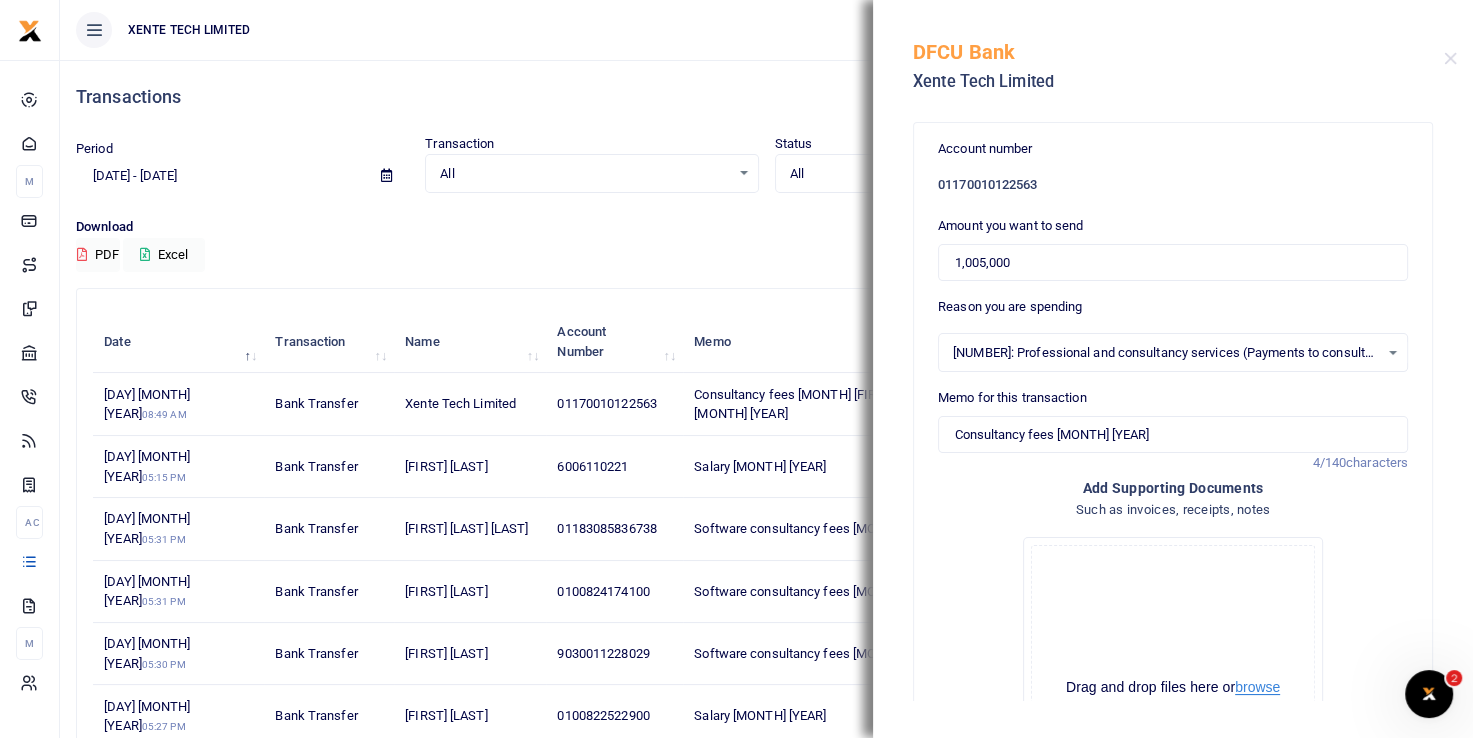 type 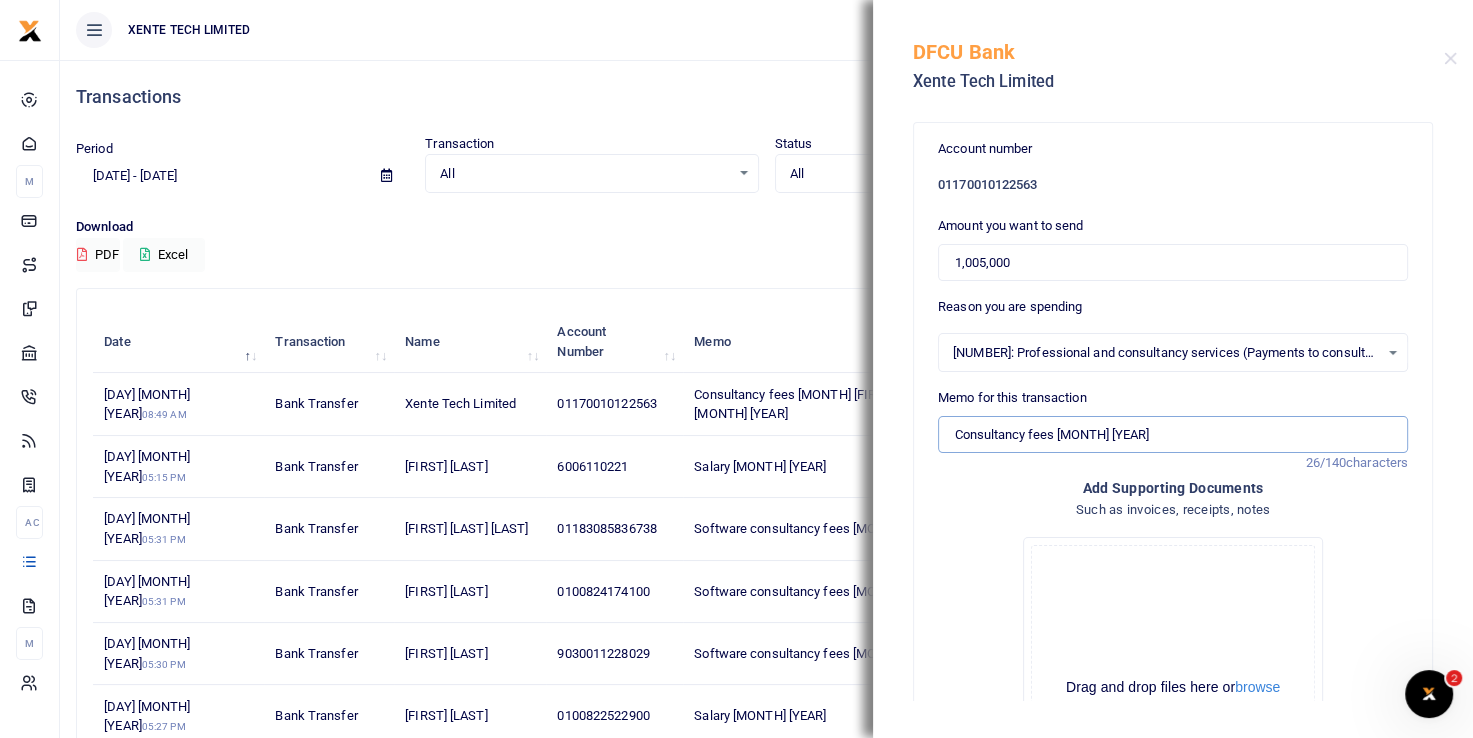 click on "Consultancy fees July 2025" at bounding box center [1173, 435] 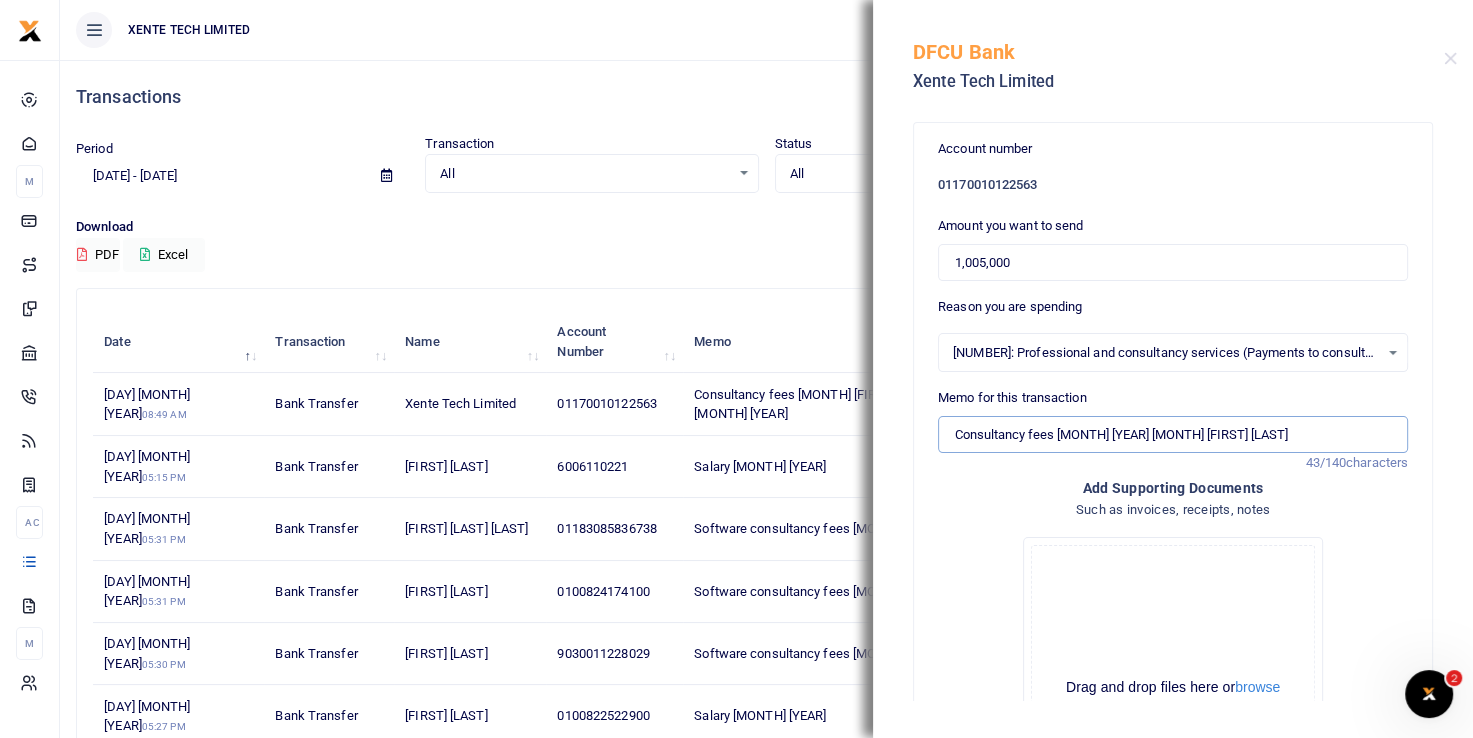 type on "Consultancy fees July 2025 June Rose Etyang" 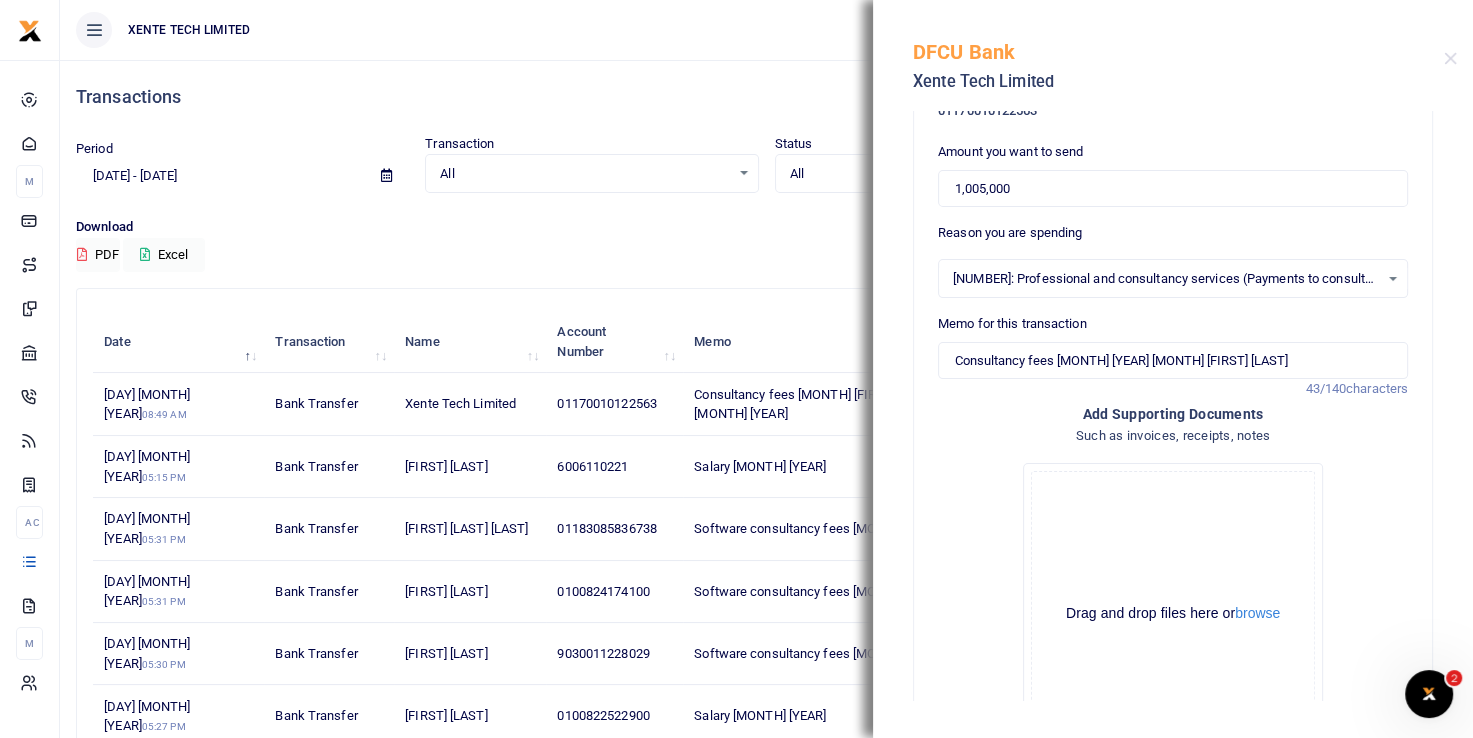scroll, scrollTop: 78, scrollLeft: 0, axis: vertical 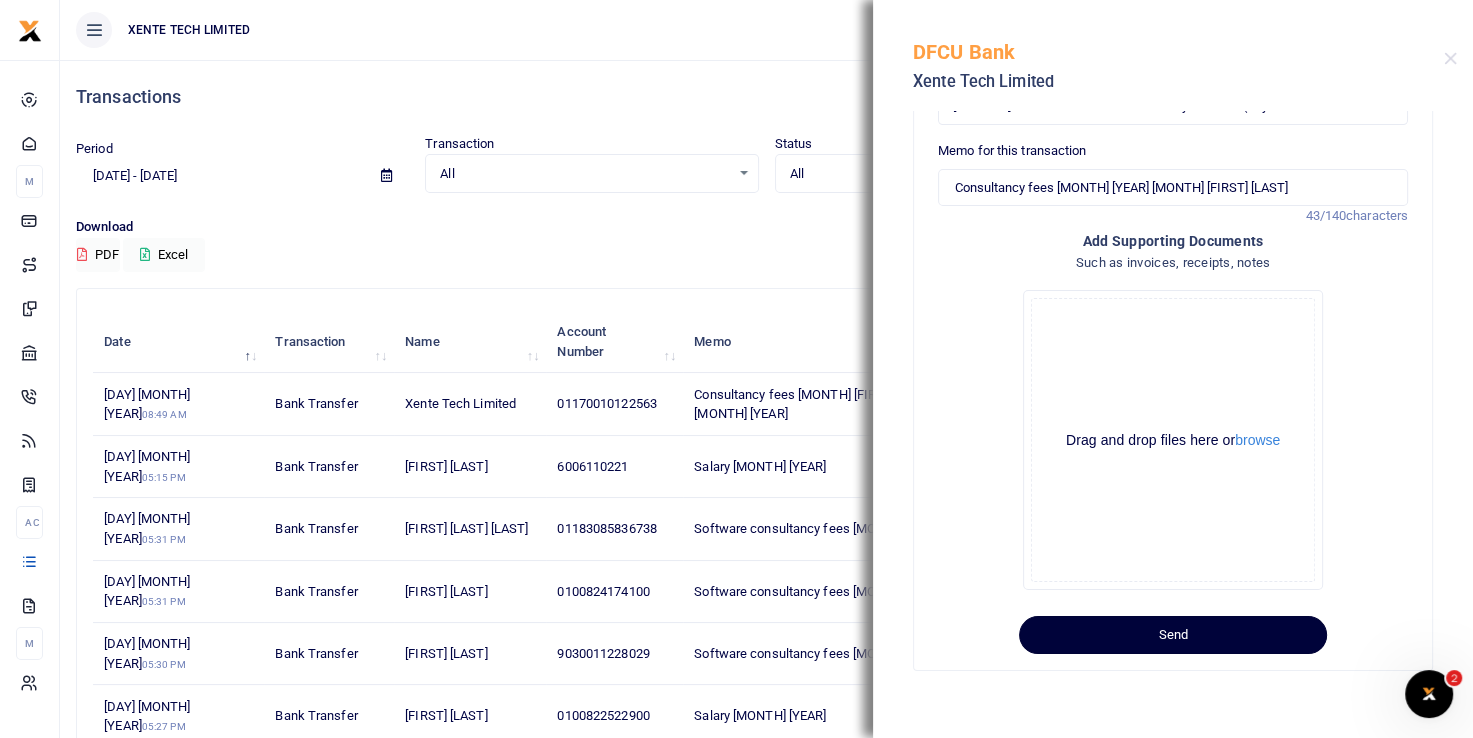 click on "Send" at bounding box center (1173, 635) 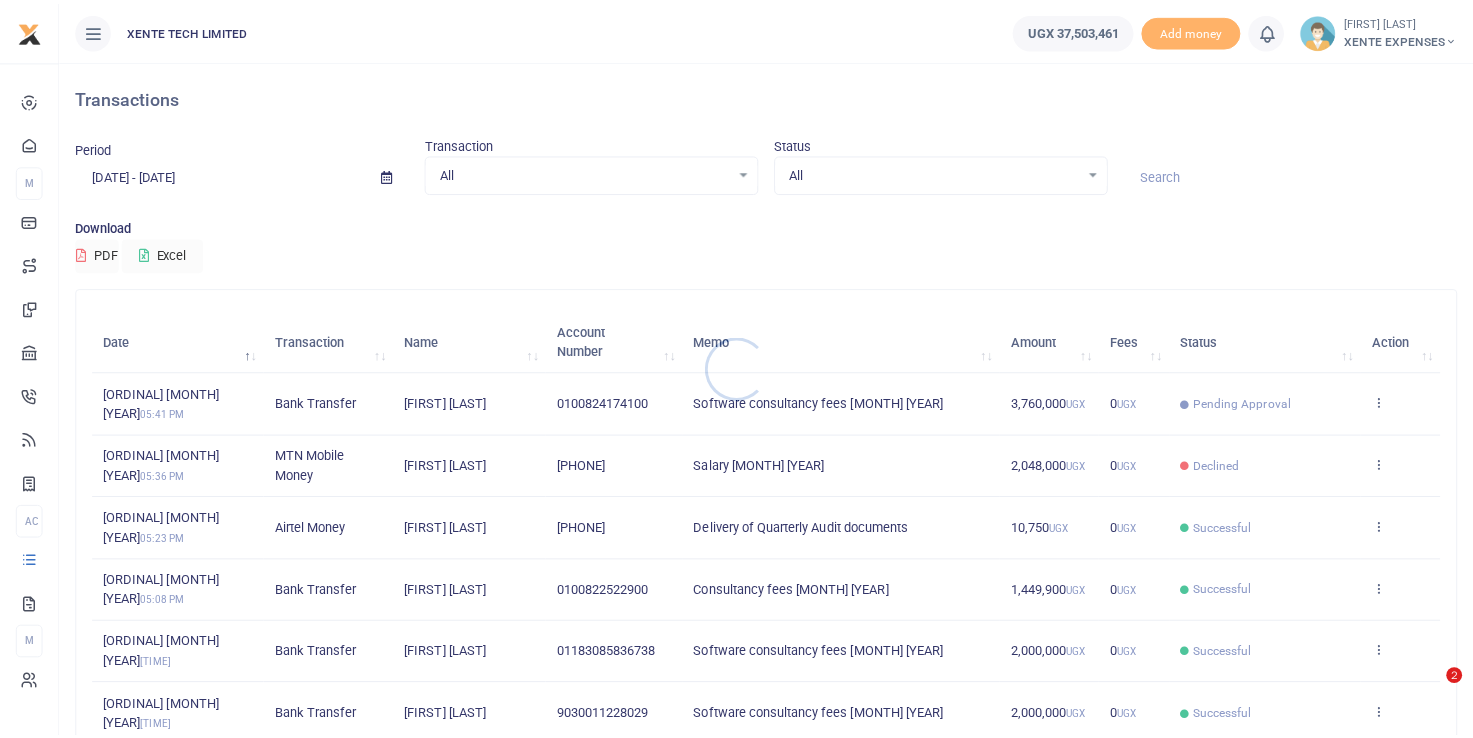 scroll, scrollTop: 0, scrollLeft: 0, axis: both 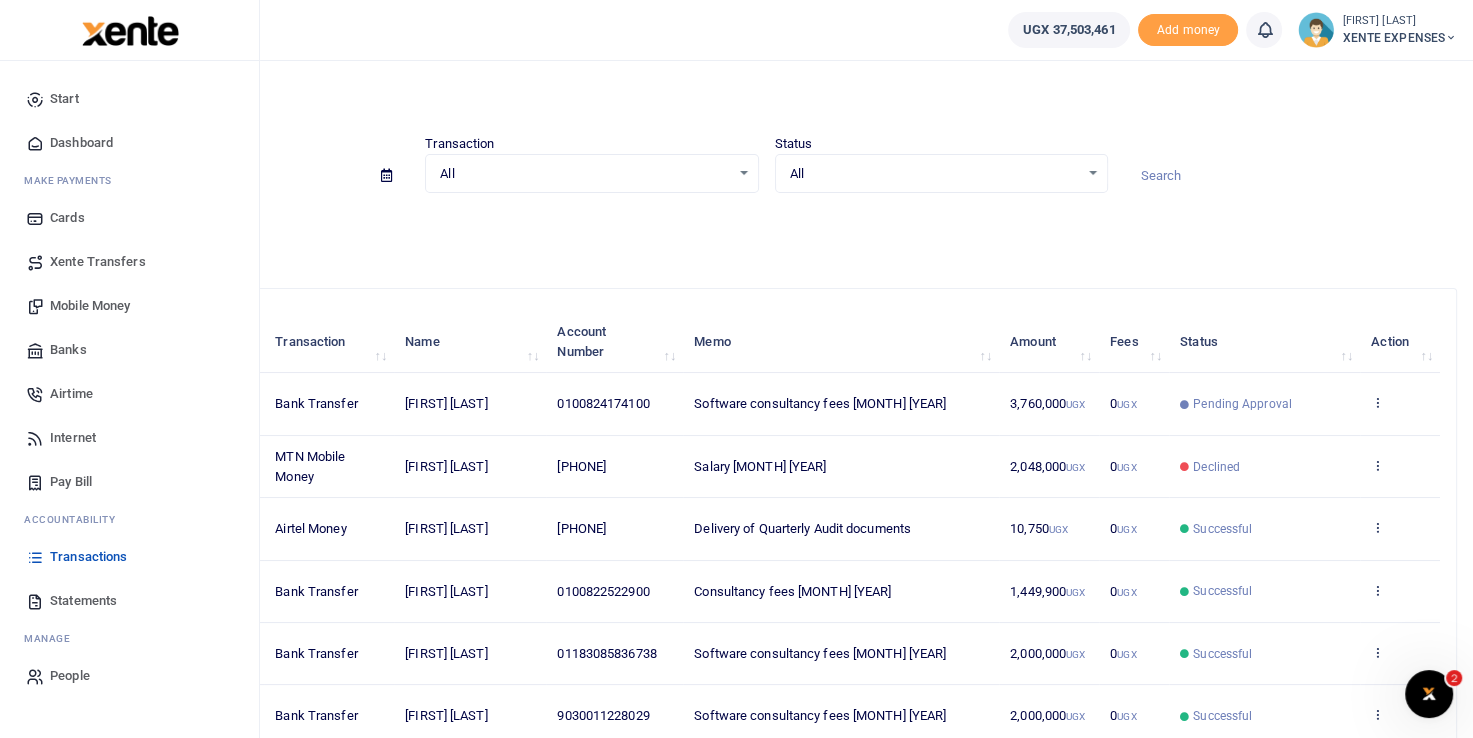 click on "Banks" at bounding box center [68, 350] 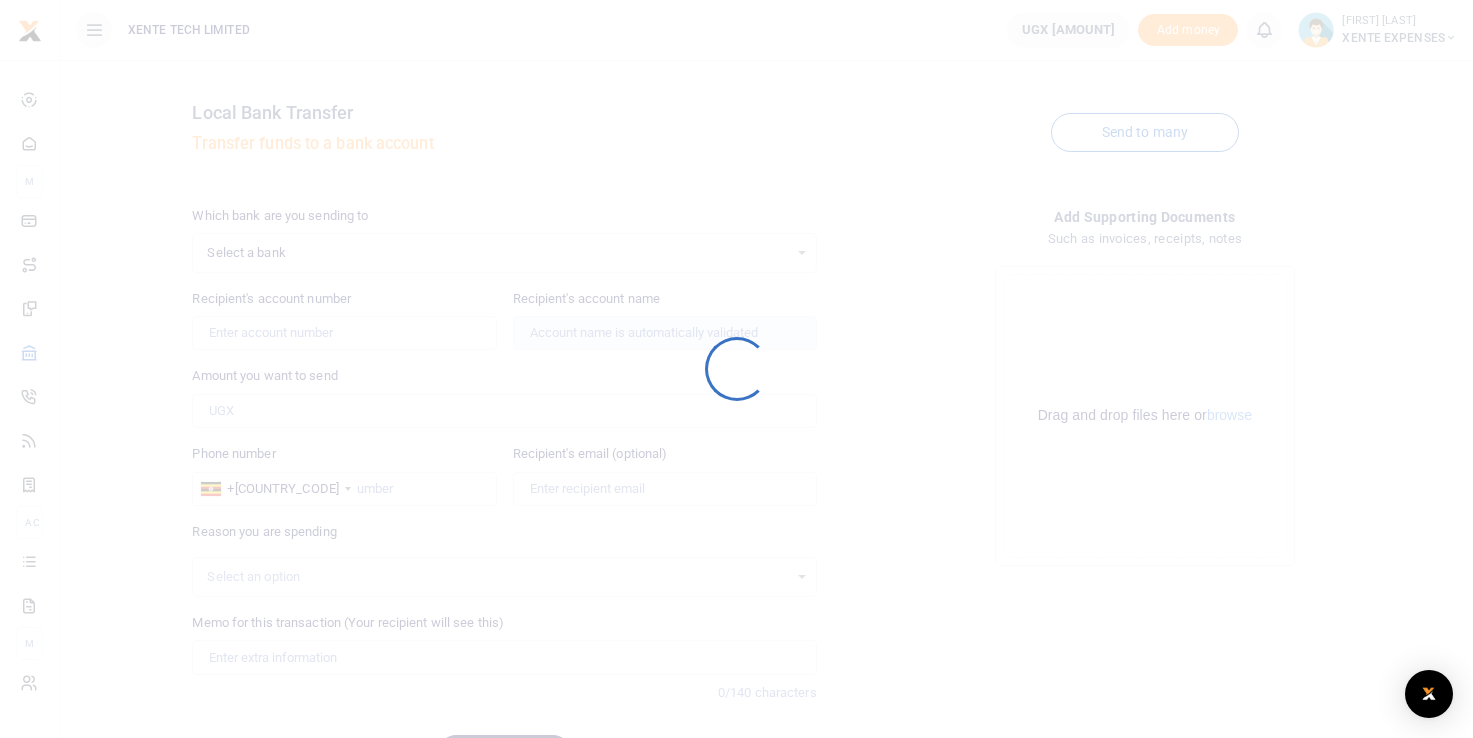 scroll, scrollTop: 0, scrollLeft: 0, axis: both 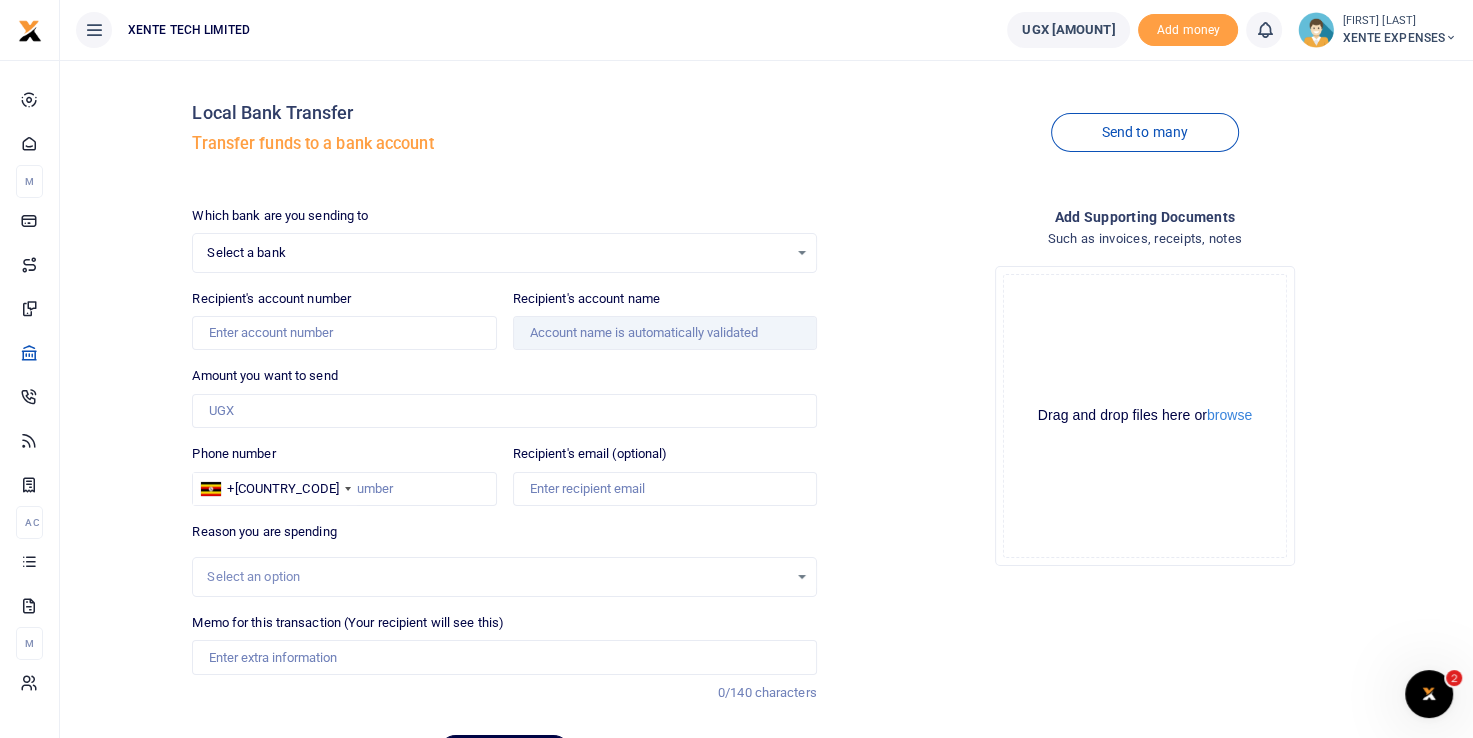 click on "Select a bank Select an option..." at bounding box center [504, 253] 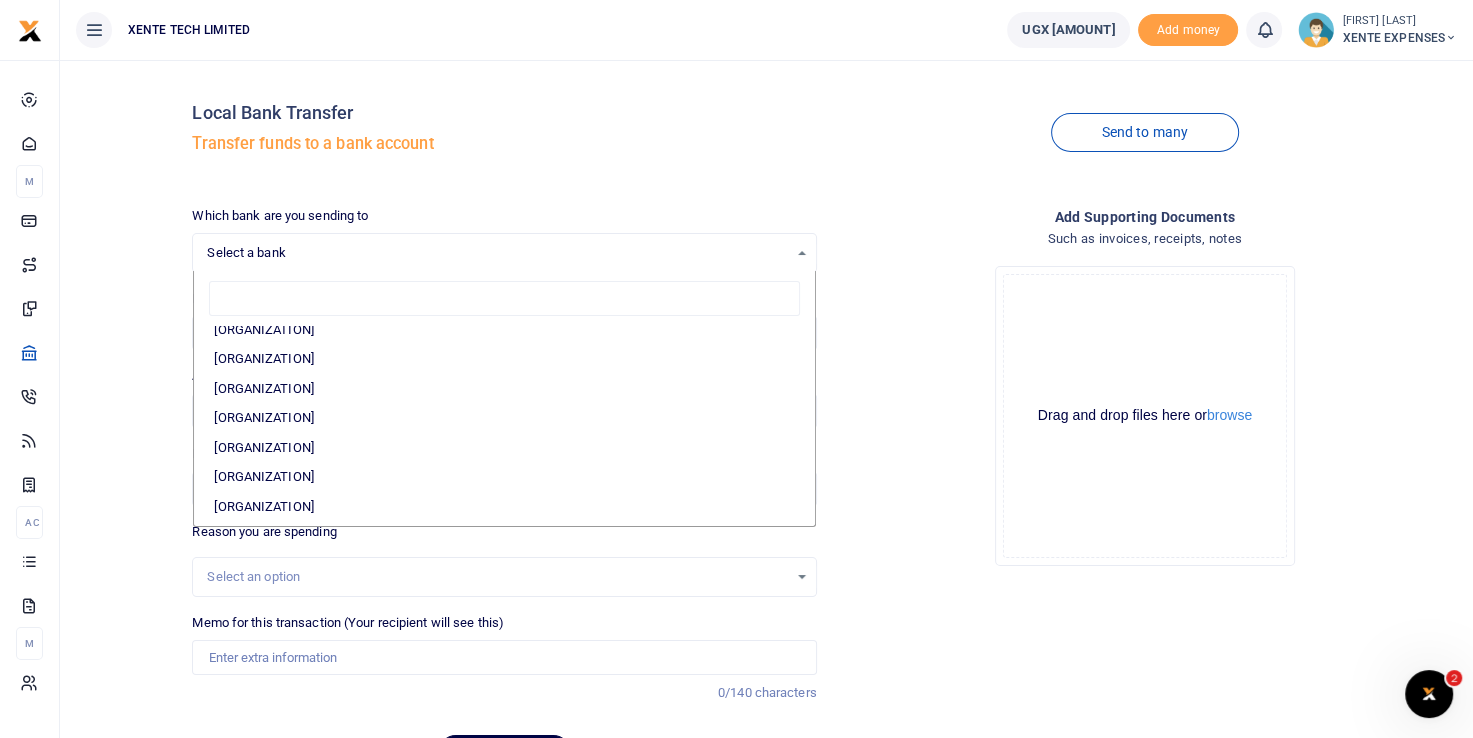 scroll, scrollTop: 192, scrollLeft: 0, axis: vertical 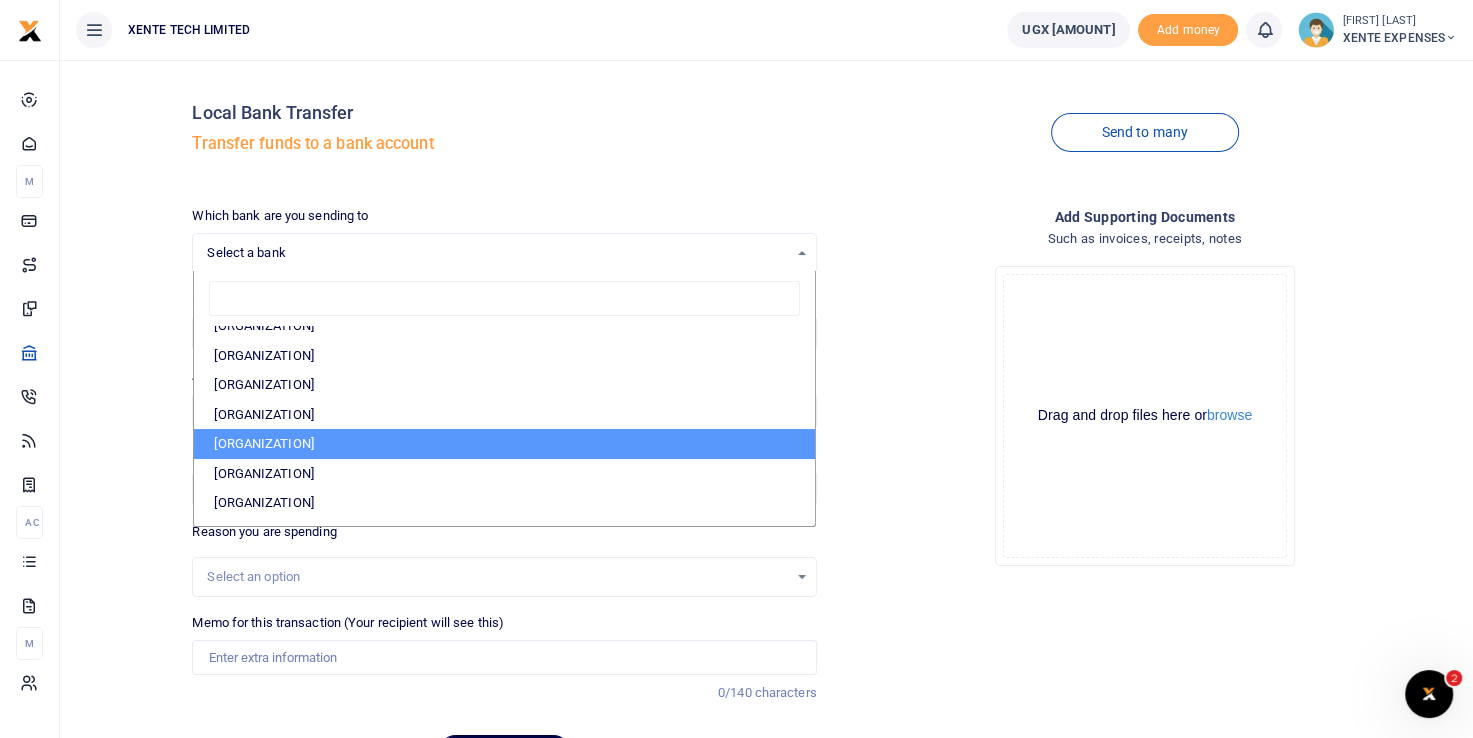 click on "Ecobank" at bounding box center (504, 444) 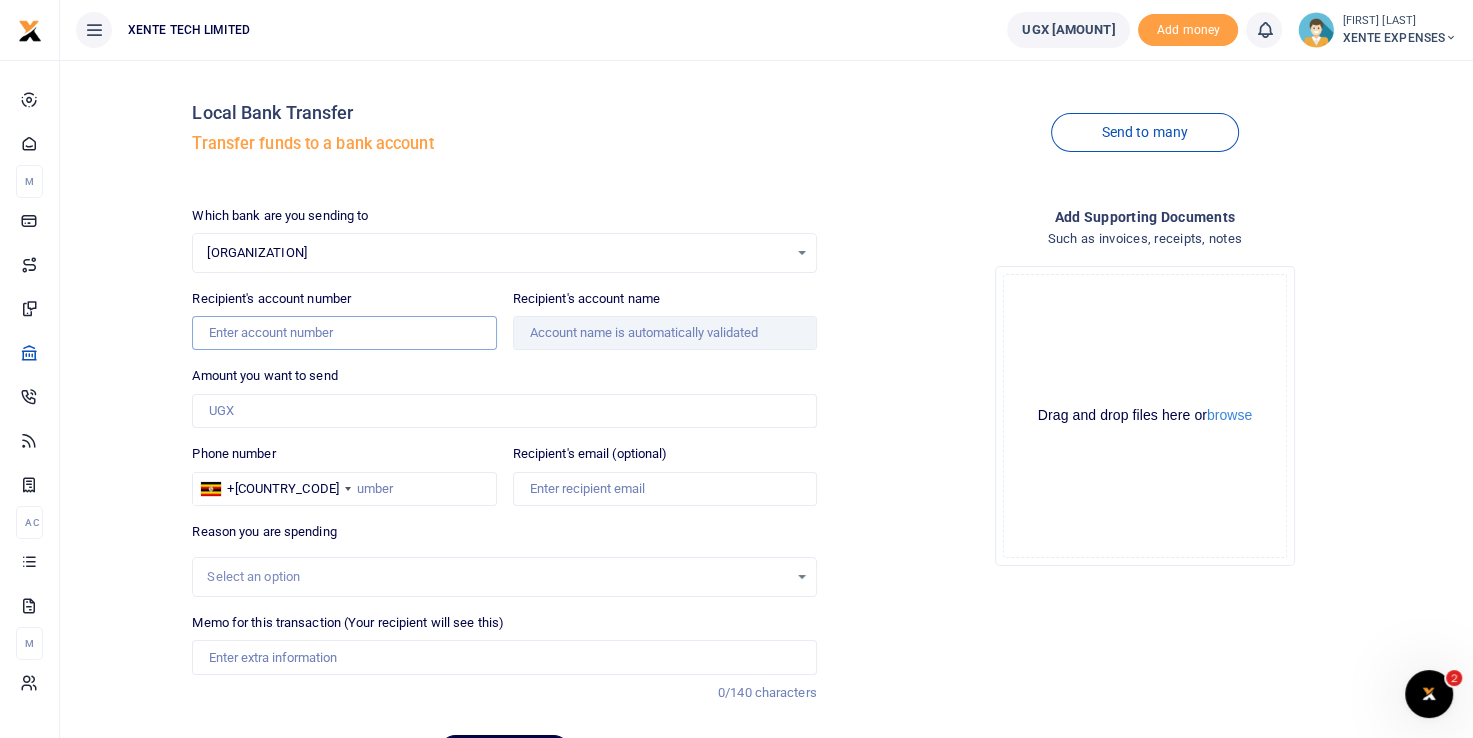 click on "Recipient's account number" at bounding box center [344, 333] 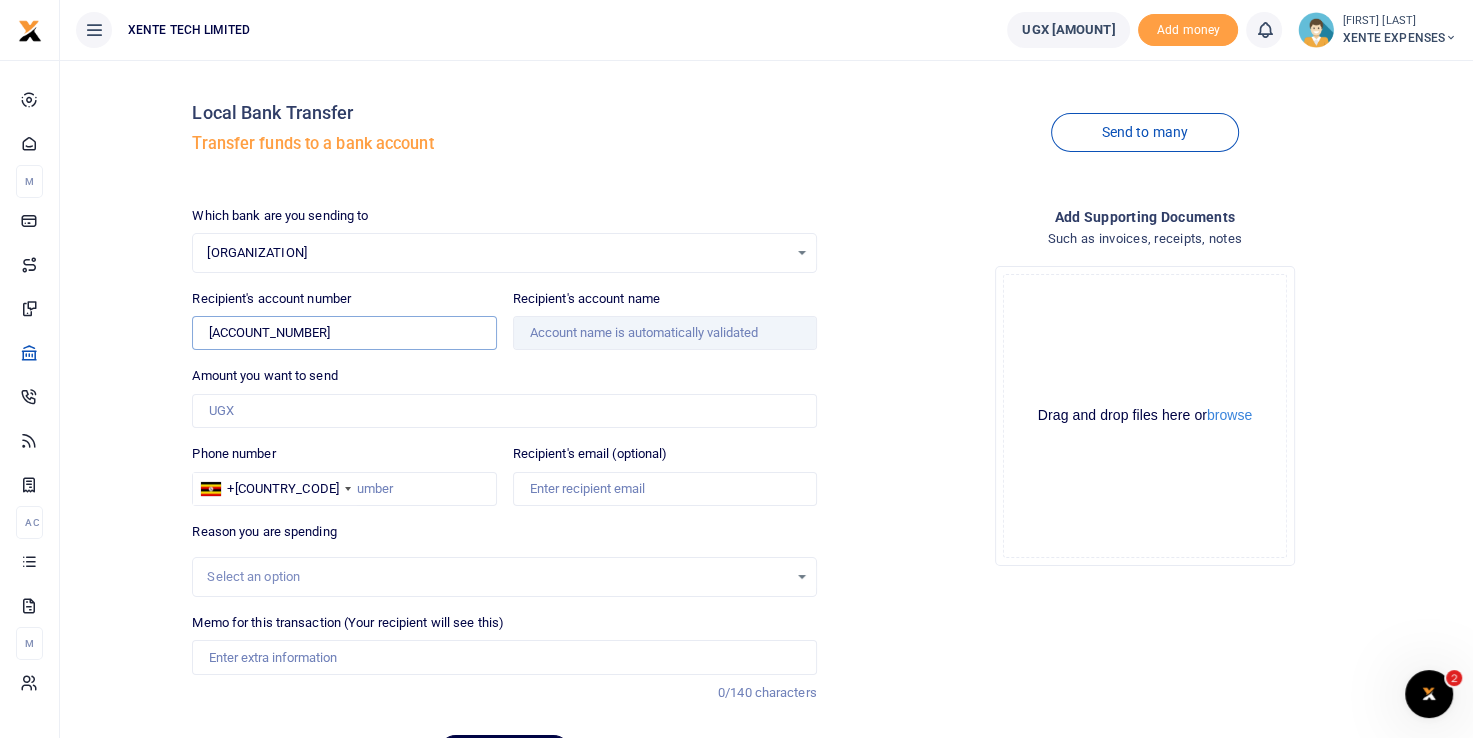 type on "7247505769" 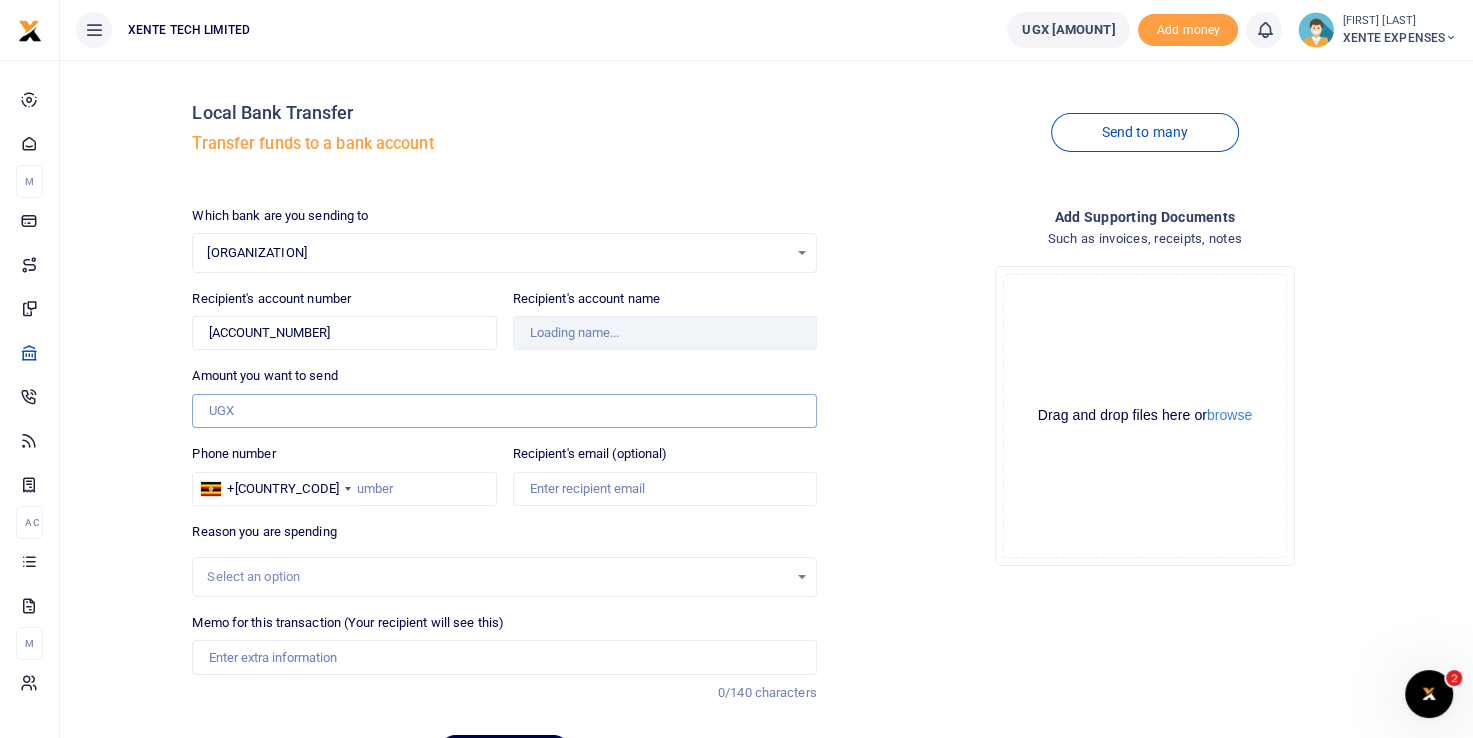 click on "Amount you want to send" at bounding box center (504, 411) 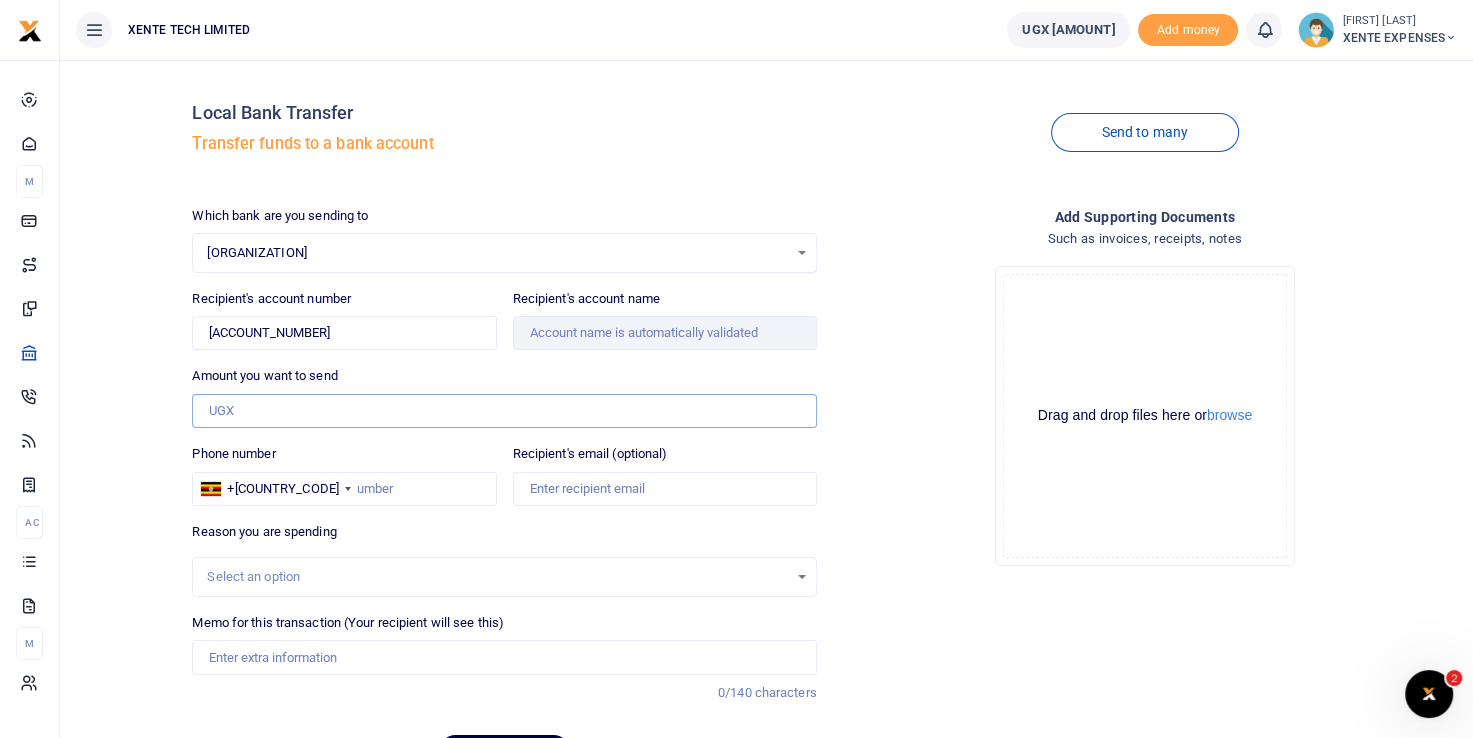 paste on "UGX2,048,000" 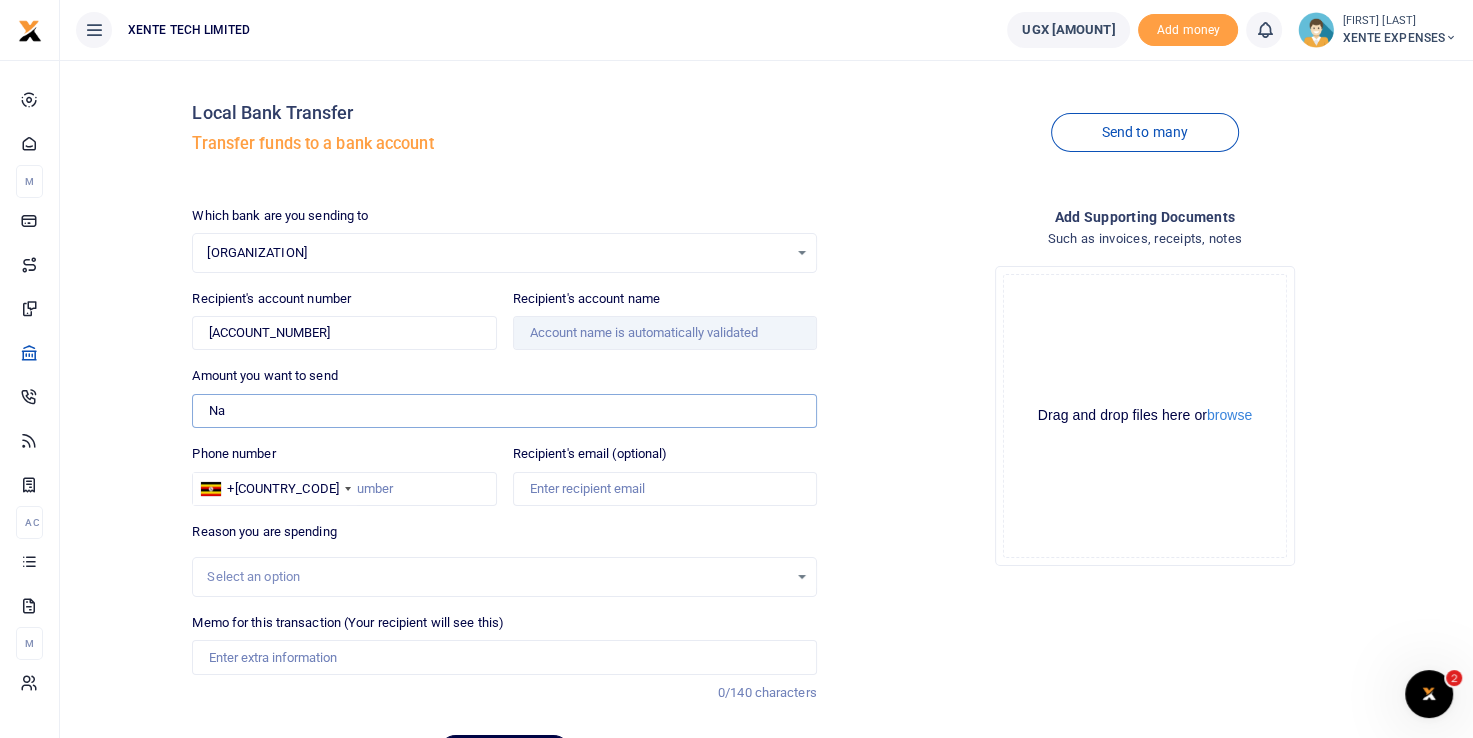 type on "N" 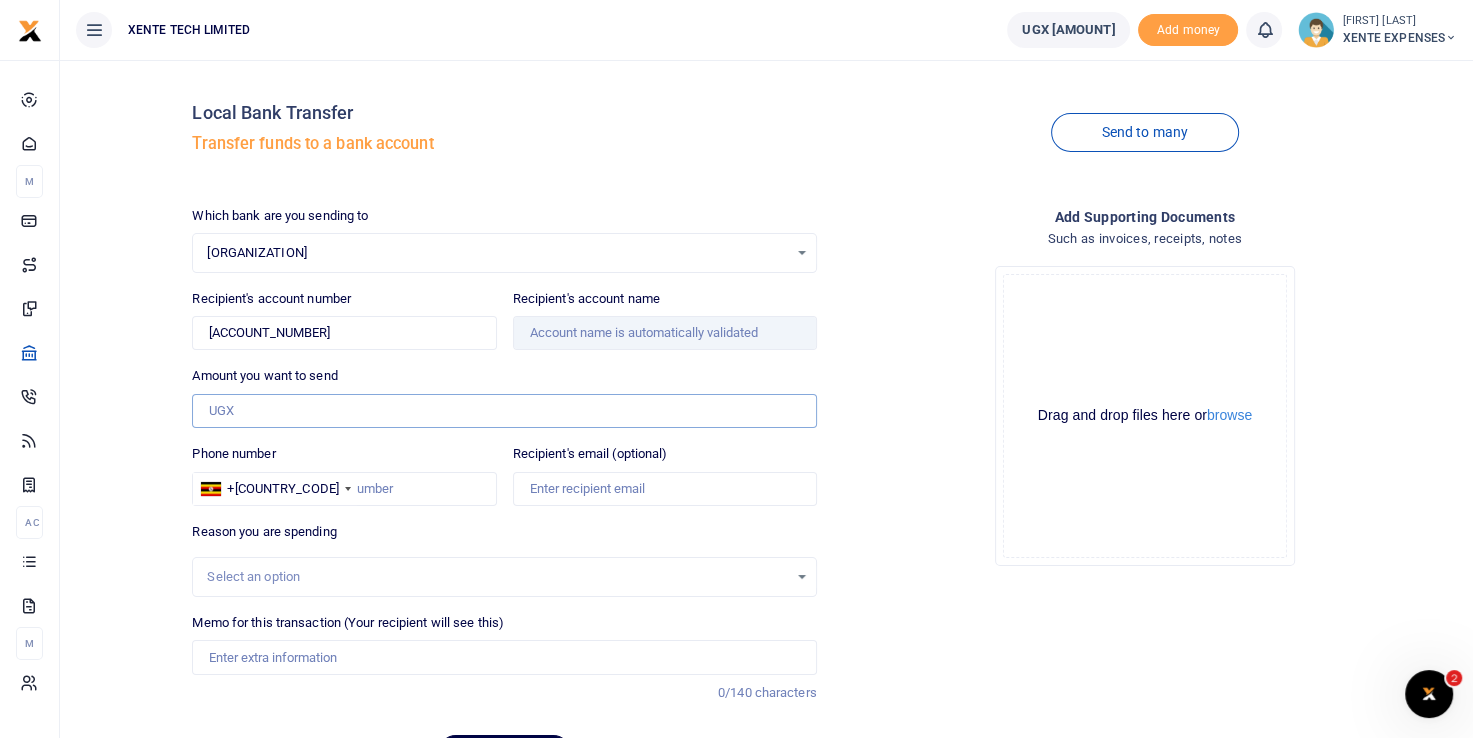 paste on "UGX2,048,000" 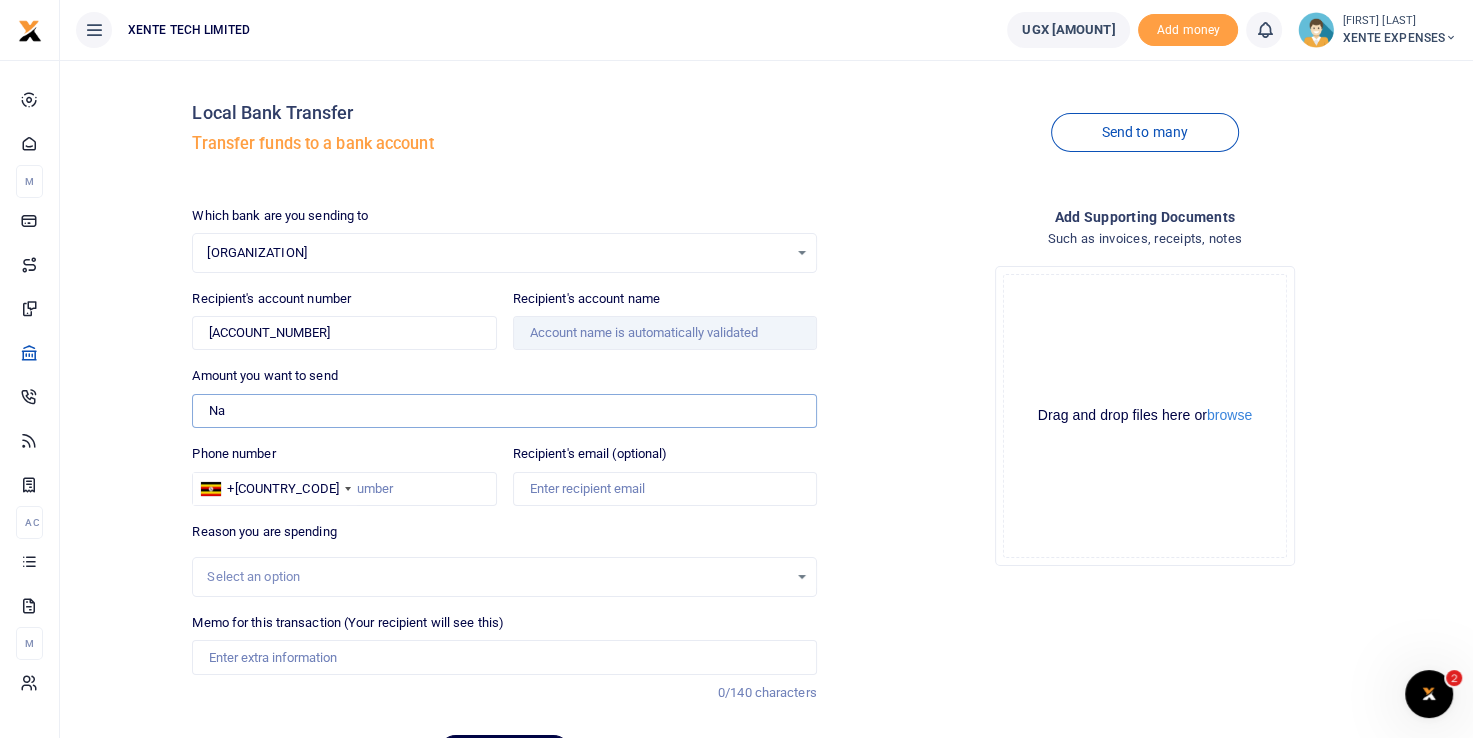 type on "N" 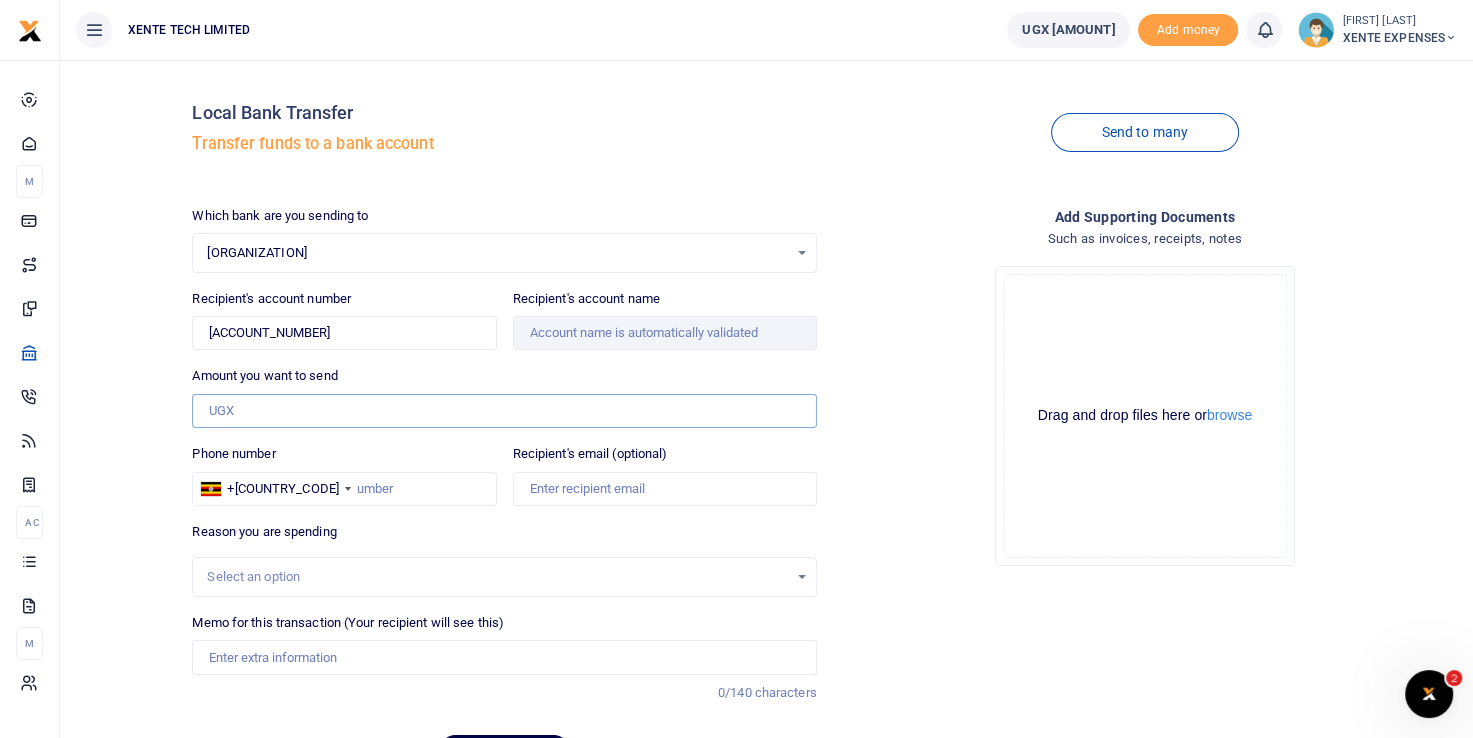 click on "Amount you want to send" at bounding box center (504, 411) 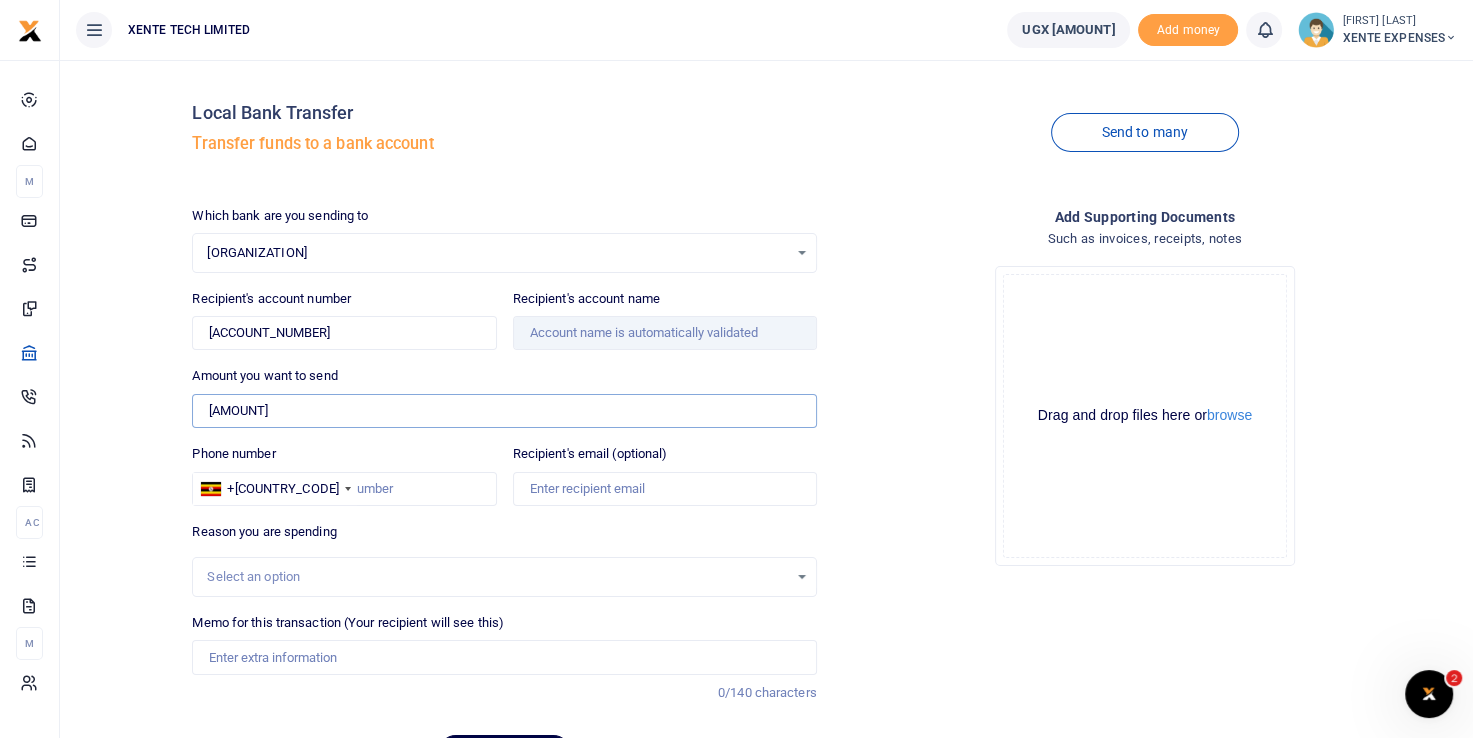 type on "2,048,000" 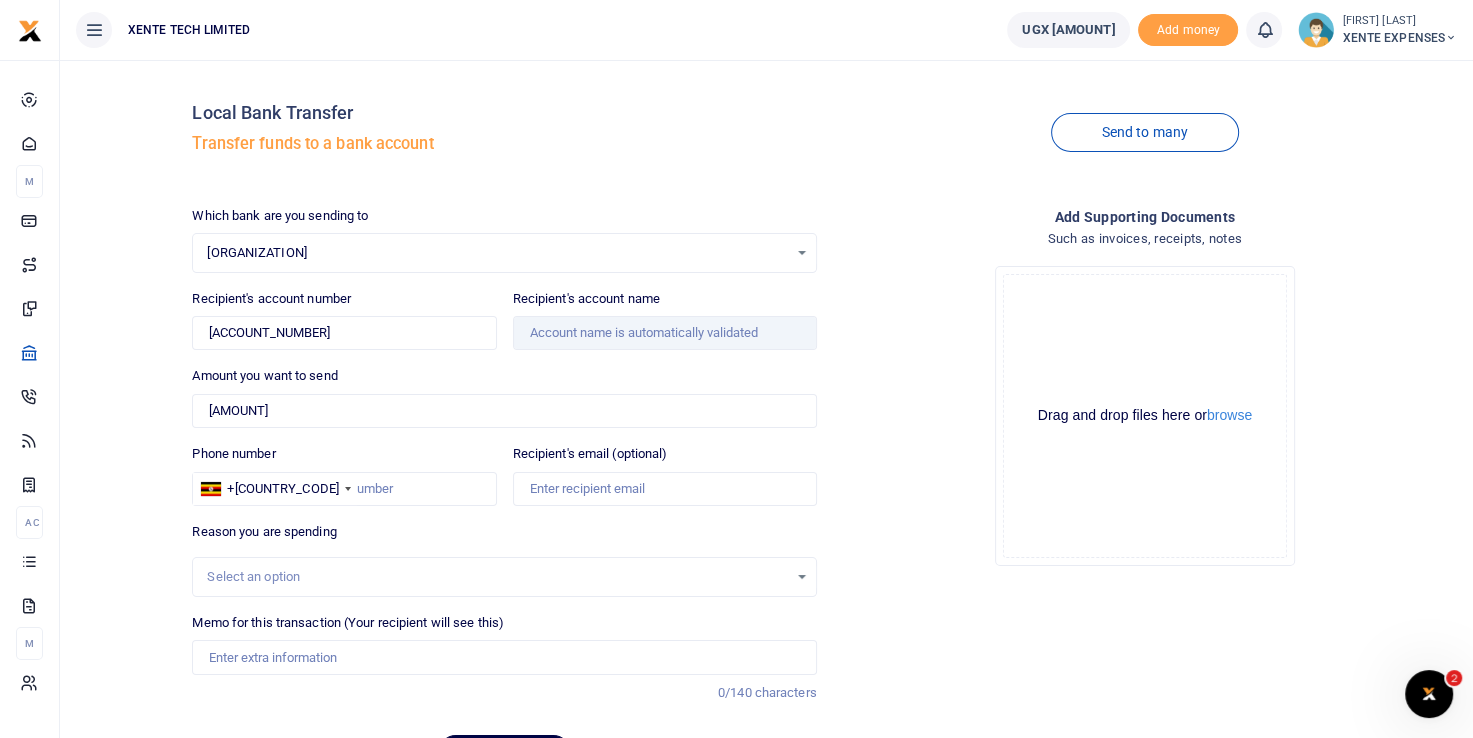 click on "Drop your files here Drag and drop files here or  browse Powered by  Uppy" at bounding box center (1145, 416) 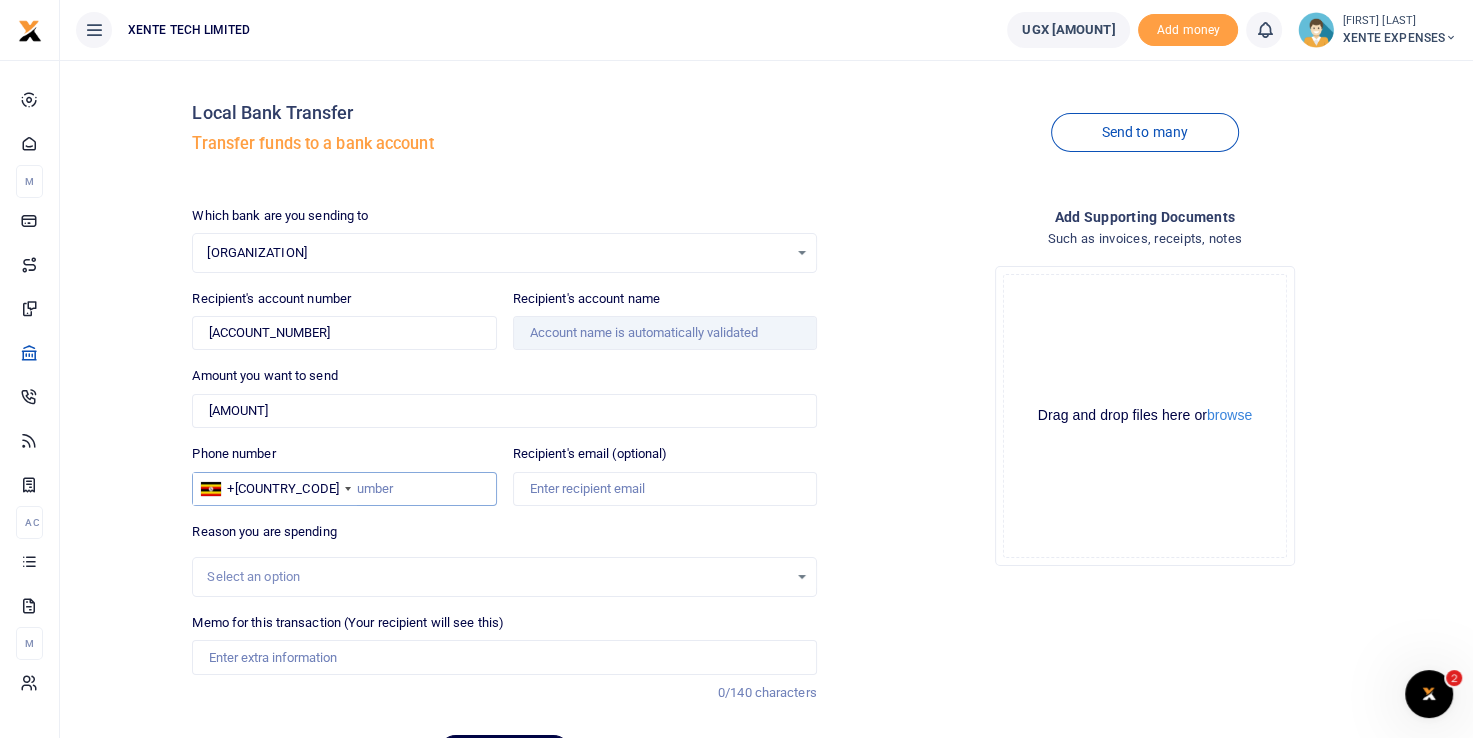 click on "Phone number" at bounding box center [344, 489] 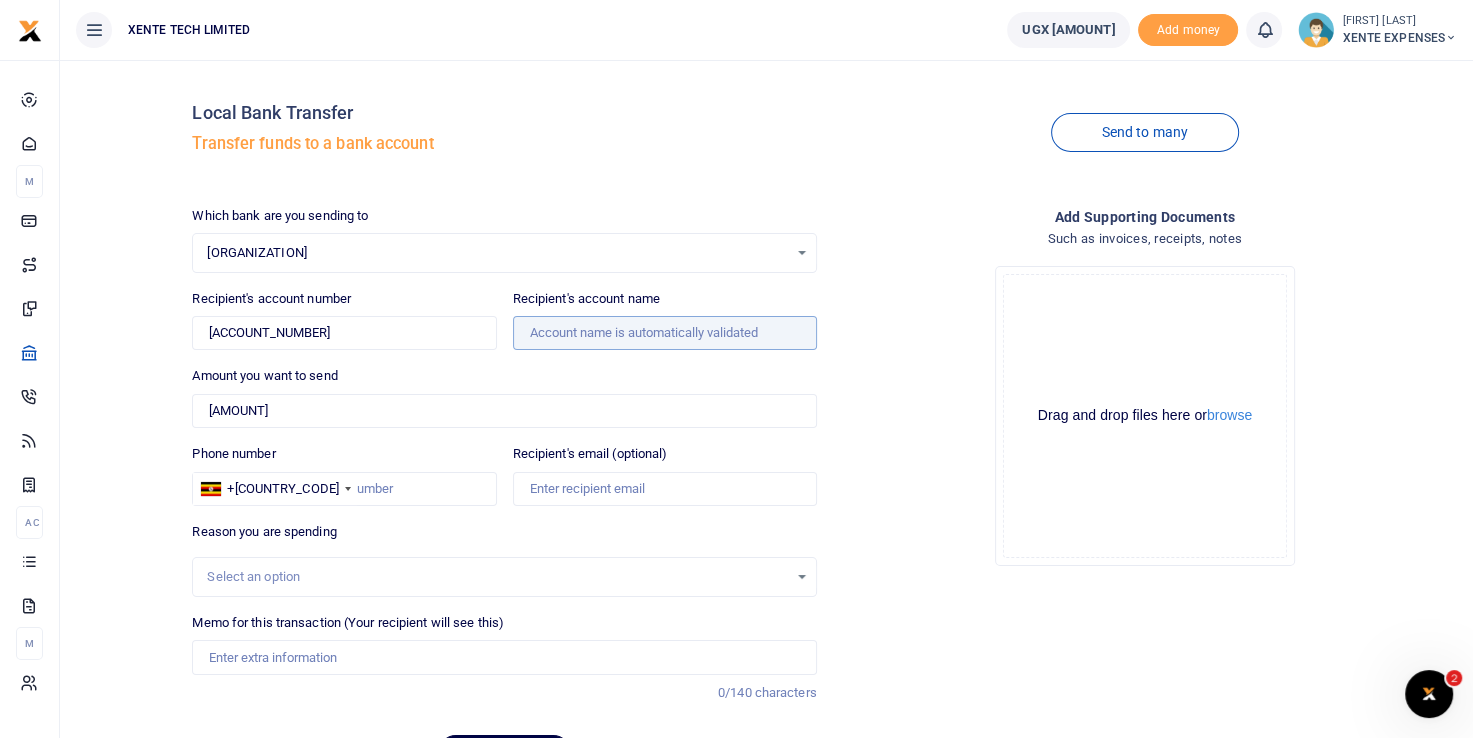 click on "Recipient's account name" at bounding box center [665, 333] 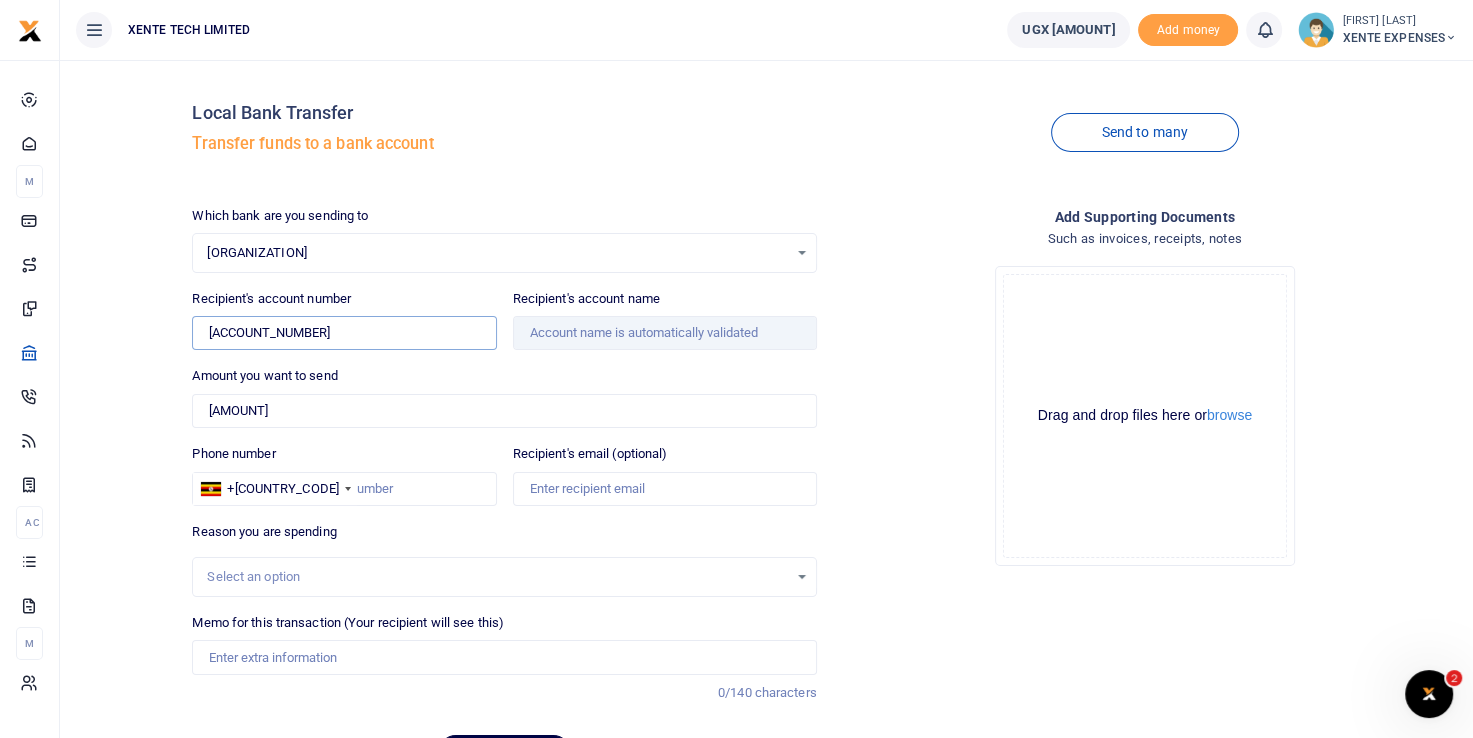 click on "7247505769" at bounding box center (344, 333) 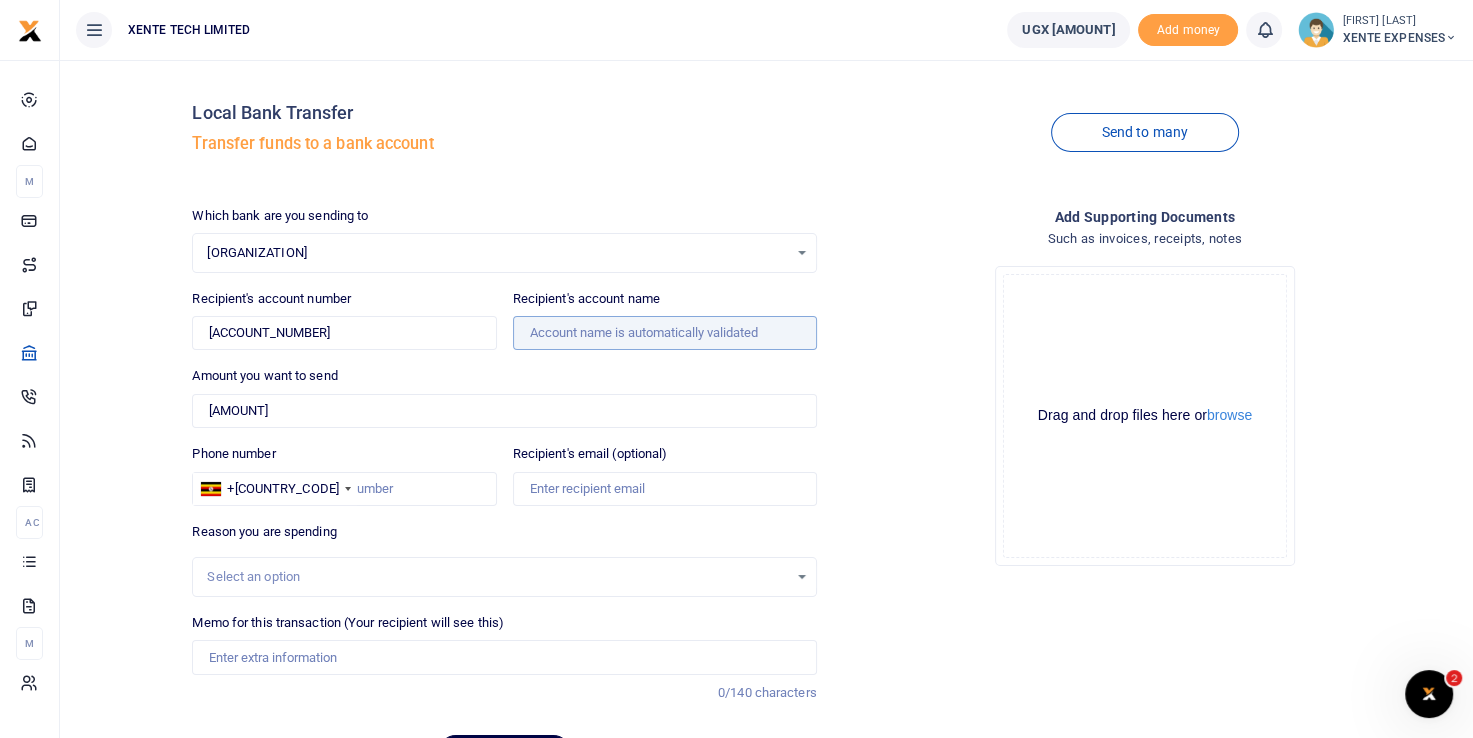 click on "Recipient's account name" at bounding box center (665, 333) 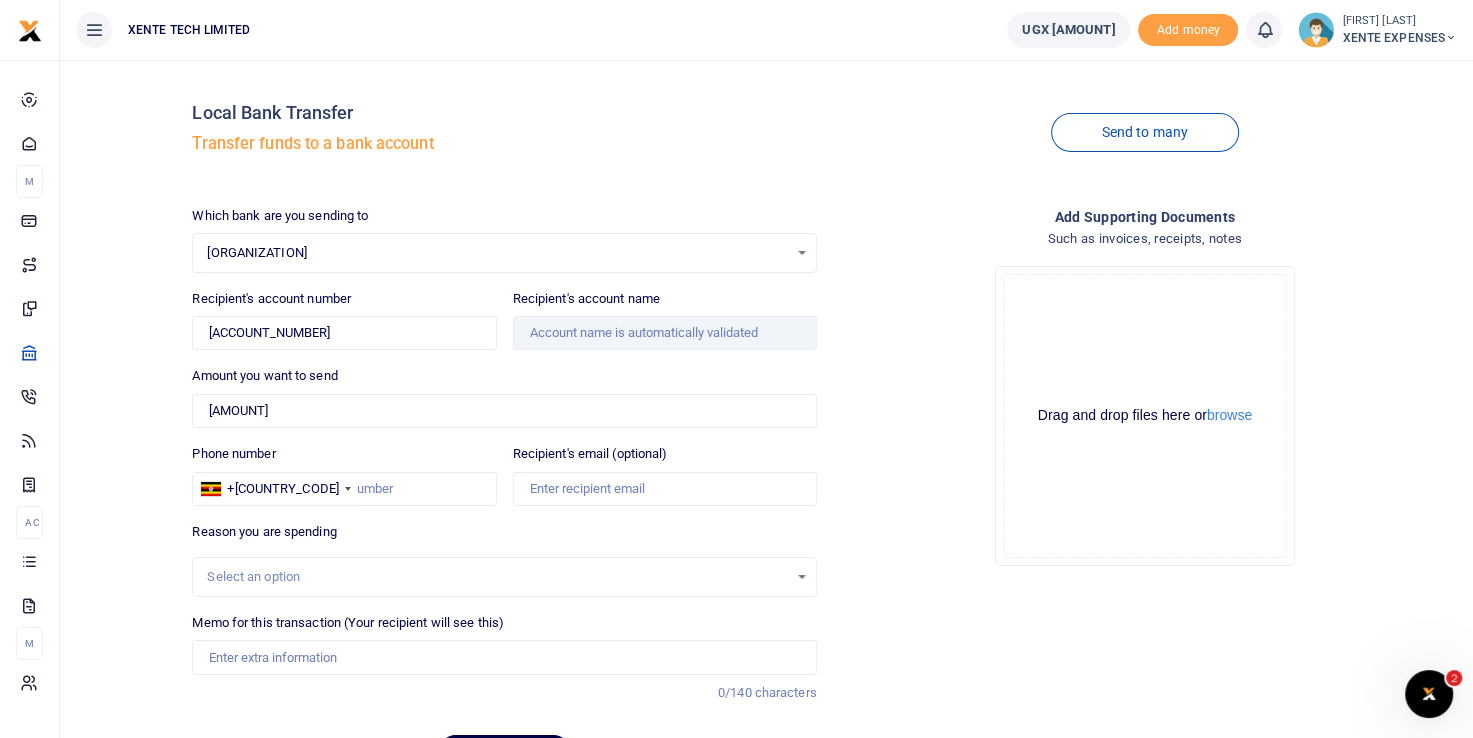 click on "Local Bank Transfer
Transfer funds to a bank account
Send to many
Which bank are you sending to
Ecobank Select an option...
Select a bank
ABC Bank
Absa Bank Uganda Ltd
Bank of Africa
Bank of Baroda
Bank Of India
Cairo Bank Uganda
Centenary Bank
DFCU Bank
Diamond Trust Bank
Ecobank
EQUITY BANK UGANDALTD
EXIM Bank
Finance Trust Bank
Guaranty Trust Bank
Housing Finance Bank
I & M Bank Uganda Ltd
Kenya Commercial Bank
NCBA Bank" at bounding box center [766, 431] 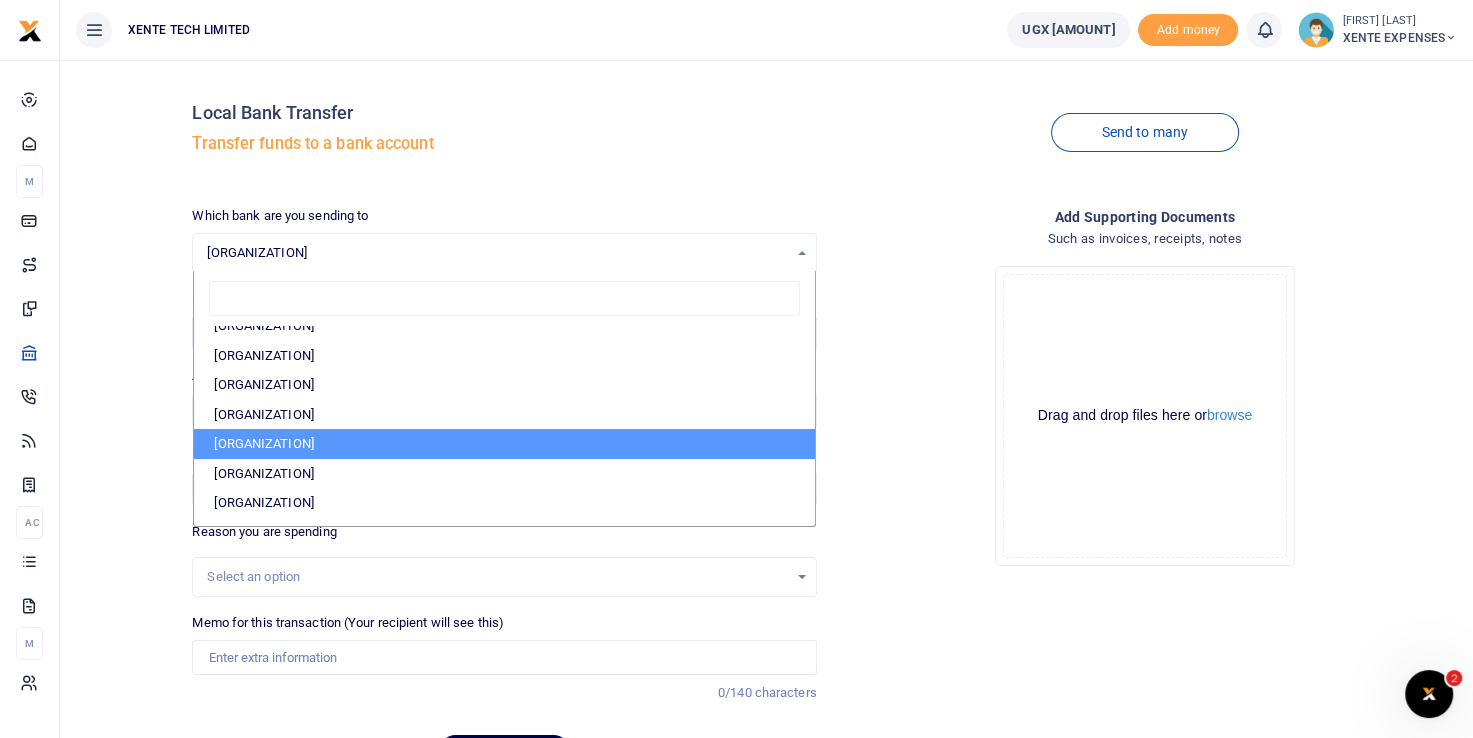 scroll, scrollTop: 0, scrollLeft: 0, axis: both 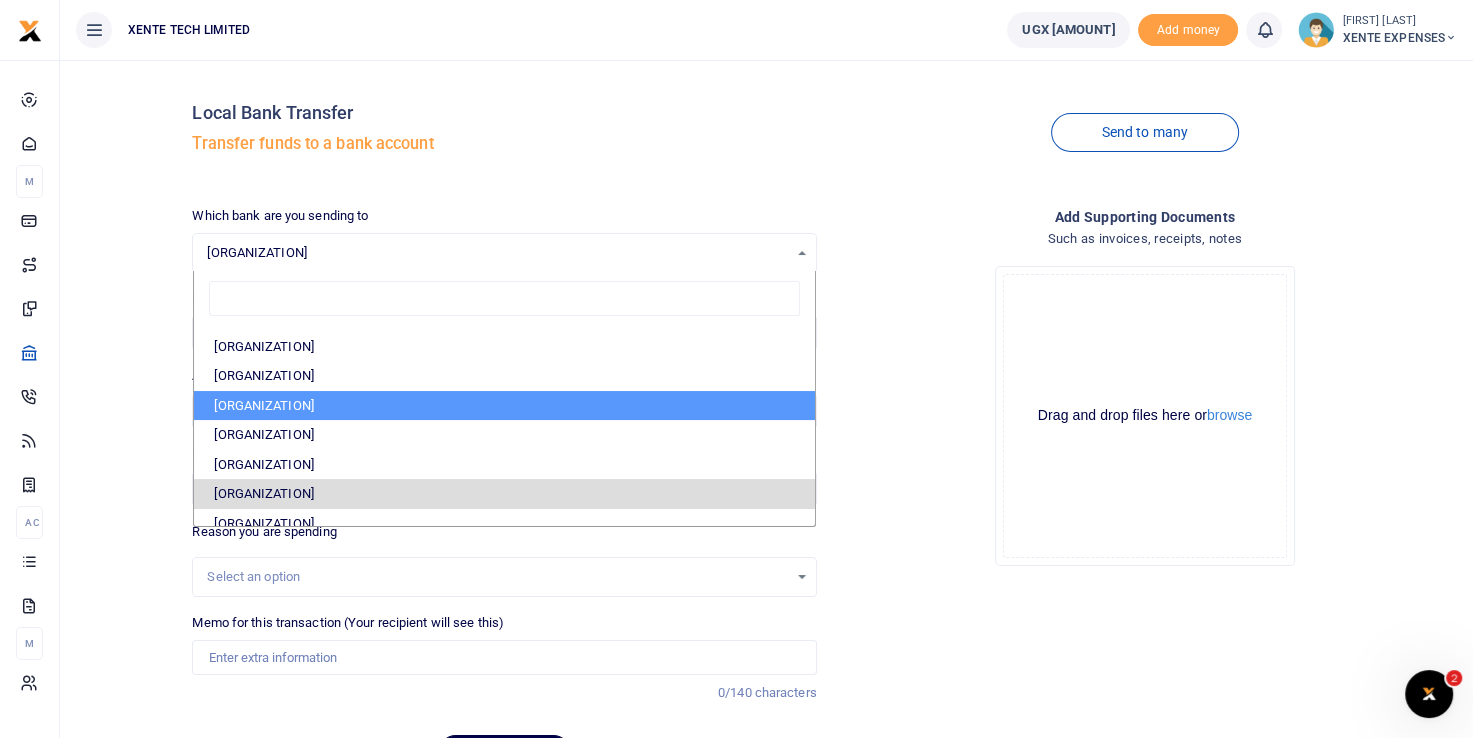 click on "Centenary Bank" at bounding box center [504, 406] 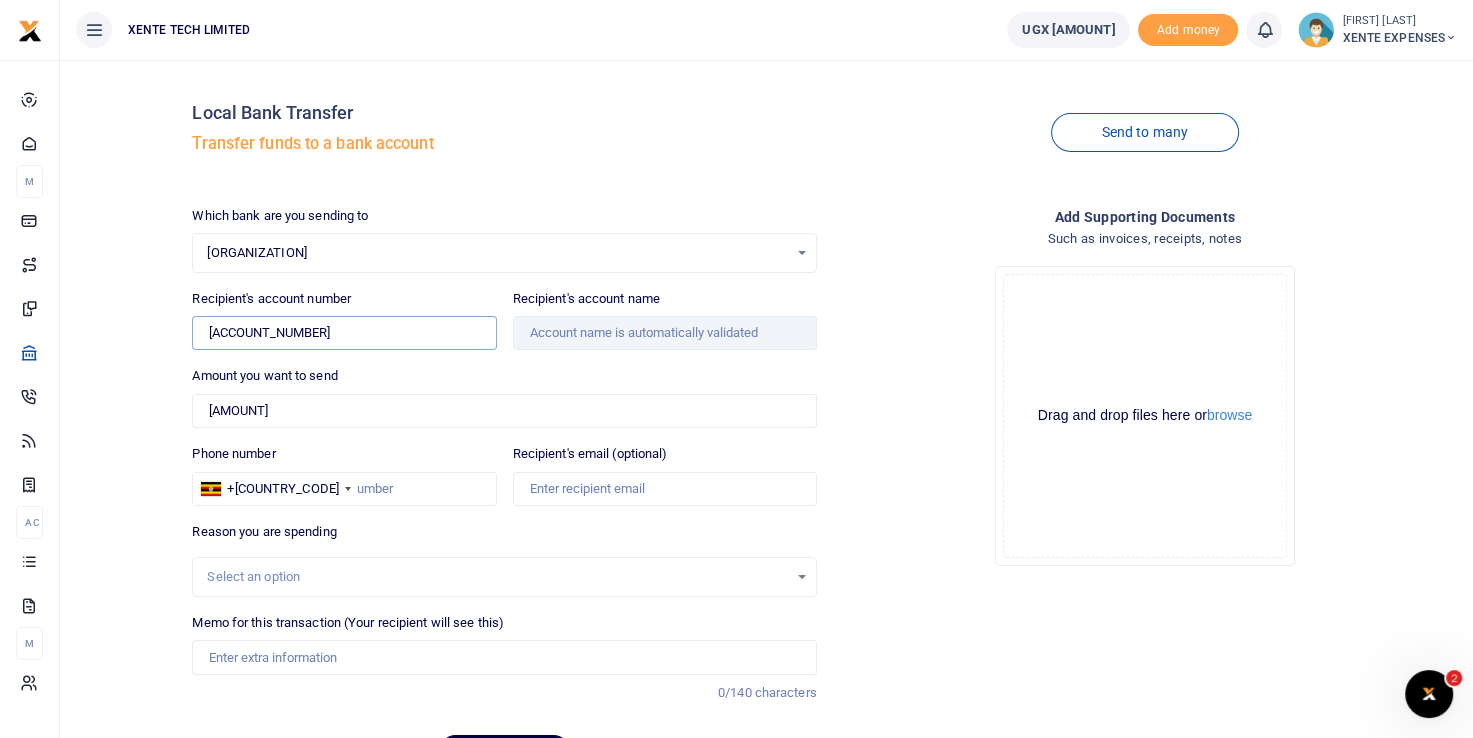 click on "7247505769" at bounding box center (344, 333) 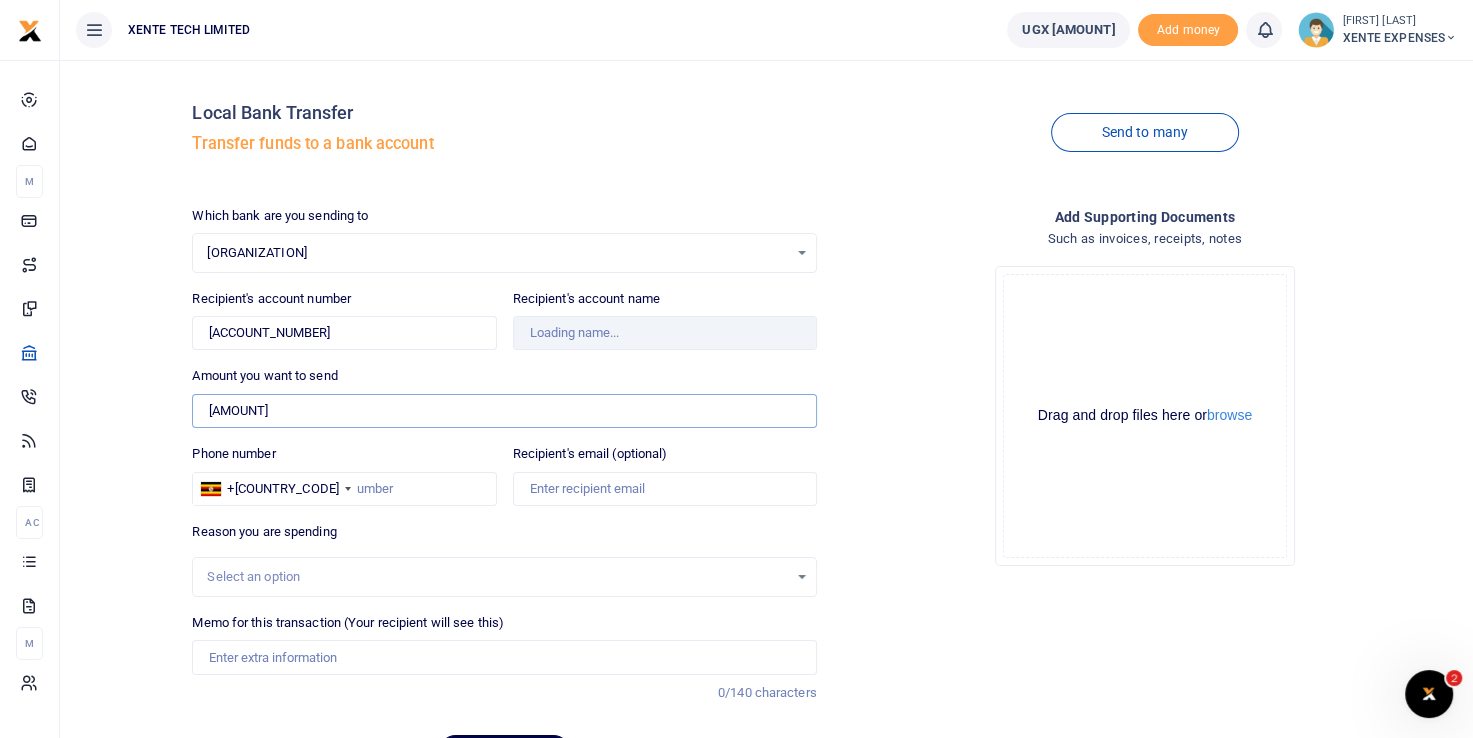 click on "2,048,000" at bounding box center [504, 411] 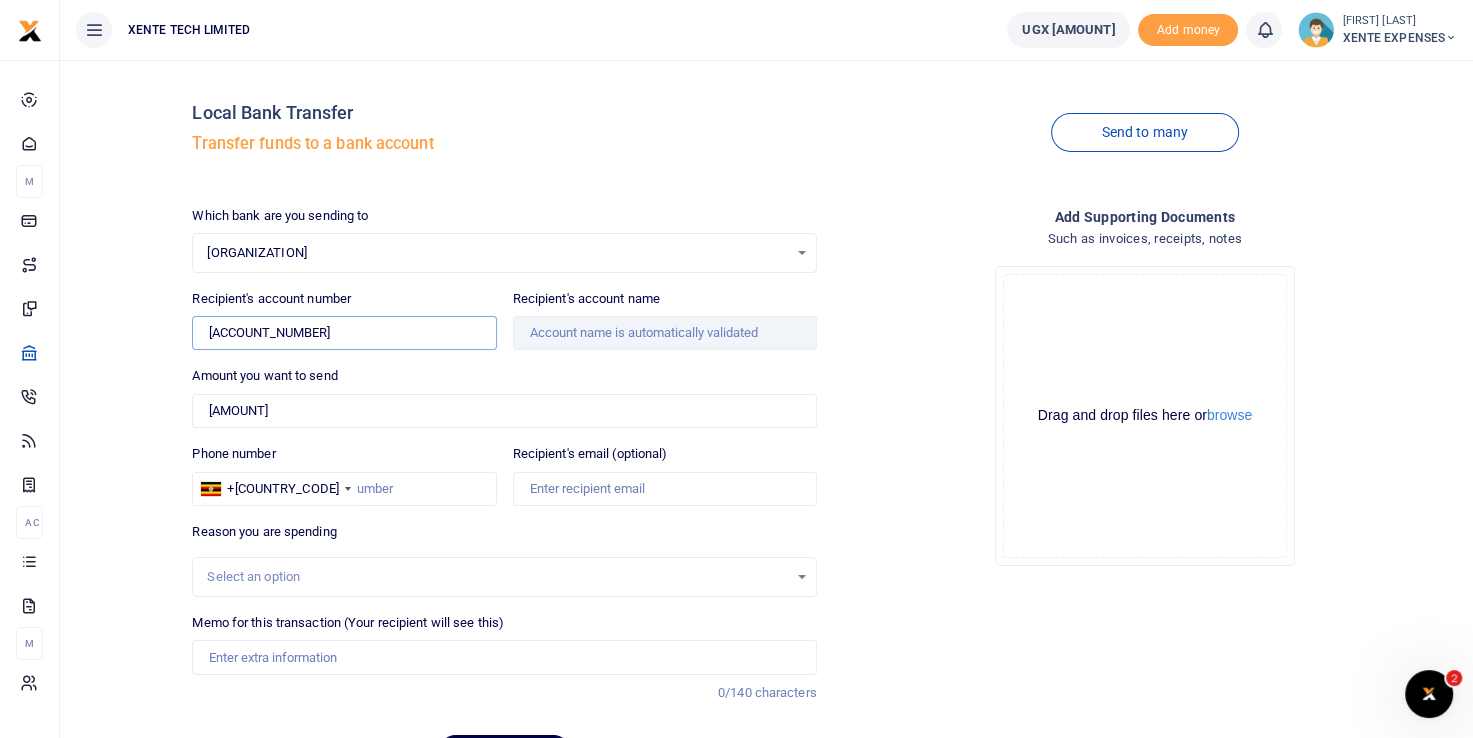 drag, startPoint x: 312, startPoint y: 329, endPoint x: 138, endPoint y: 352, distance: 175.51353 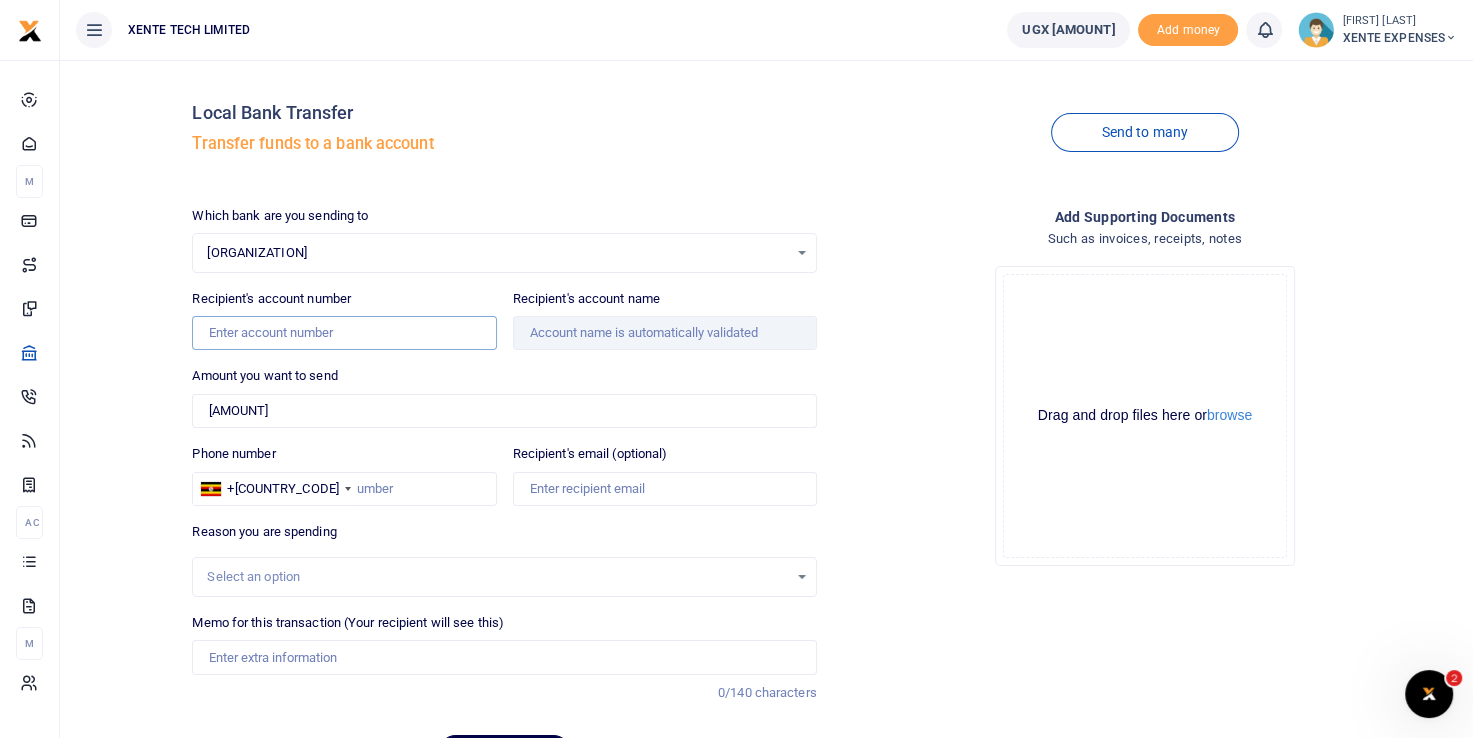 type 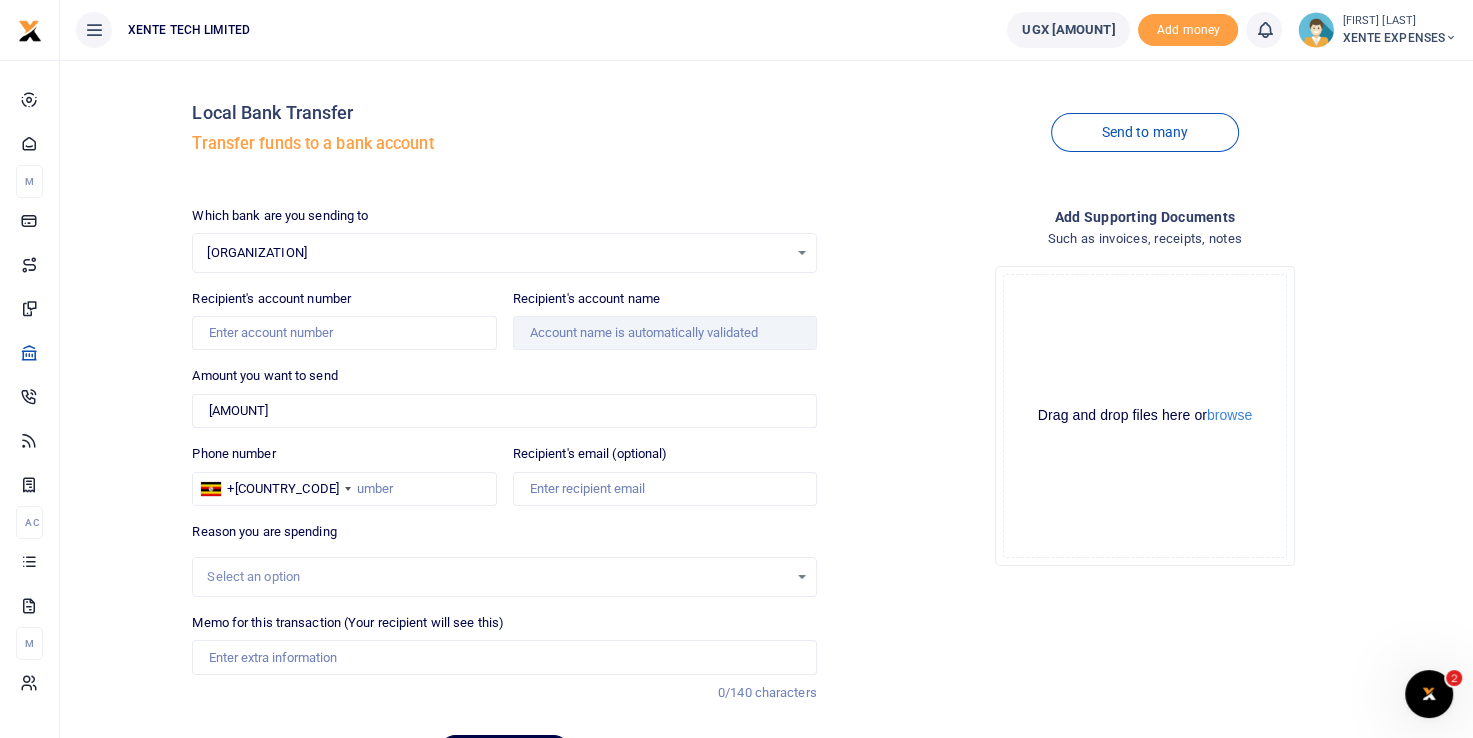 click on "Centenary Bank" at bounding box center (497, 253) 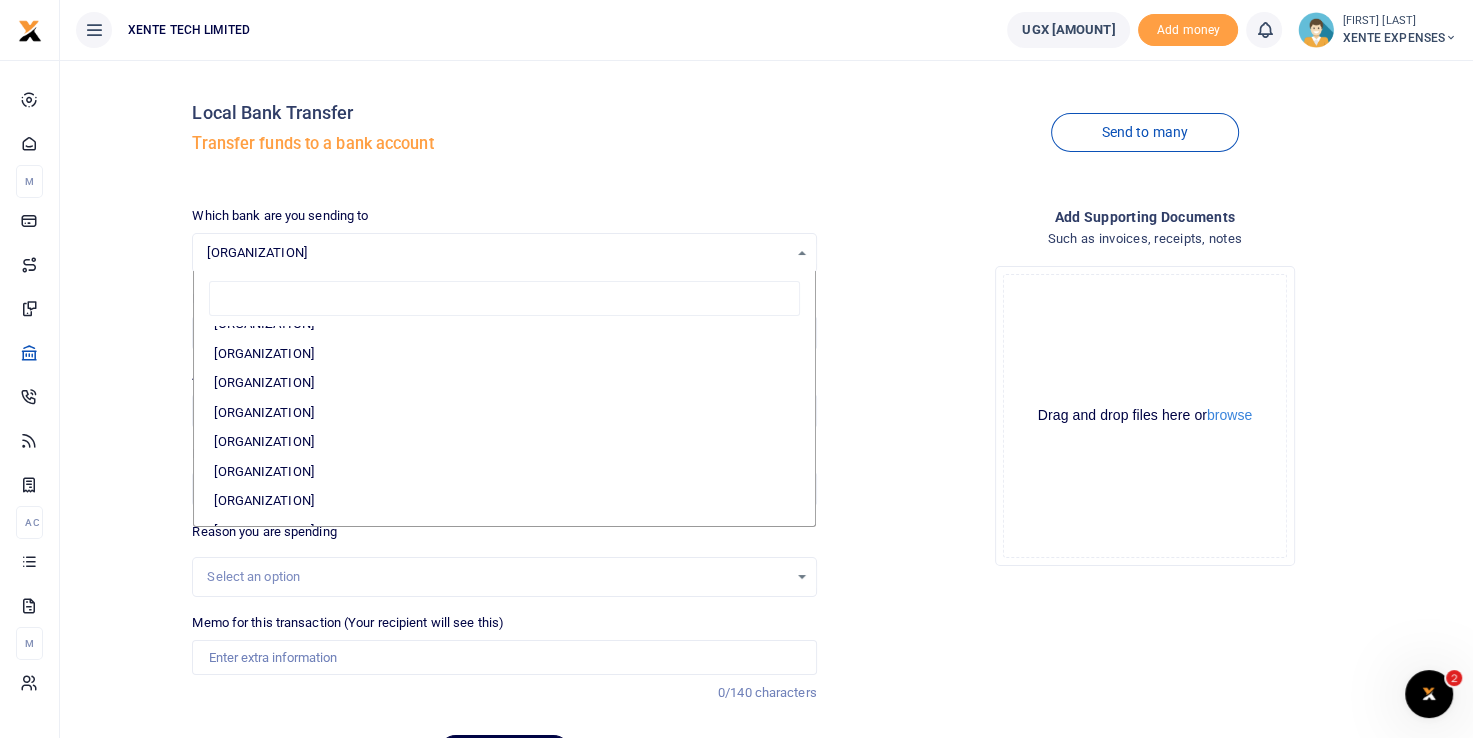 scroll, scrollTop: 353, scrollLeft: 0, axis: vertical 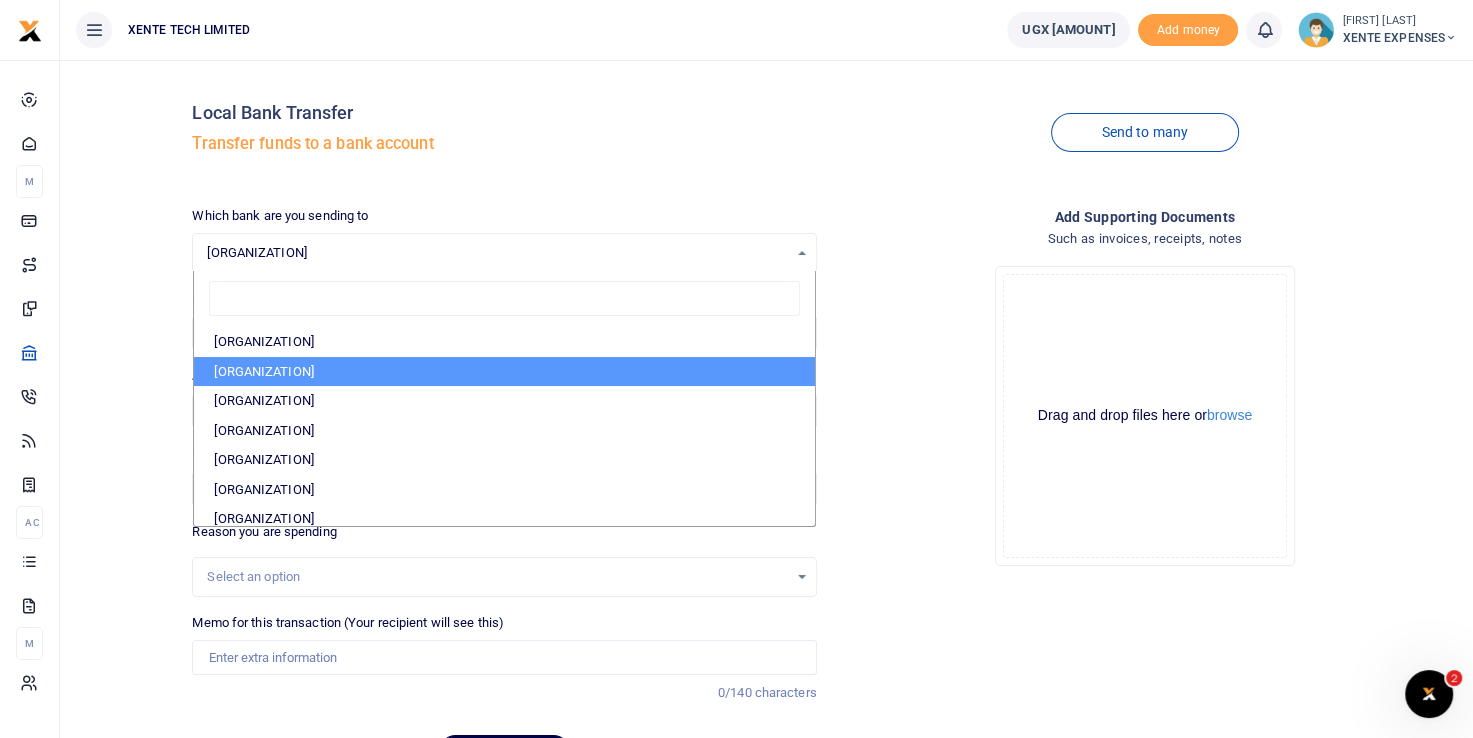 click on "Local Bank Transfer
Transfer funds to a bank account" at bounding box center (504, 133) 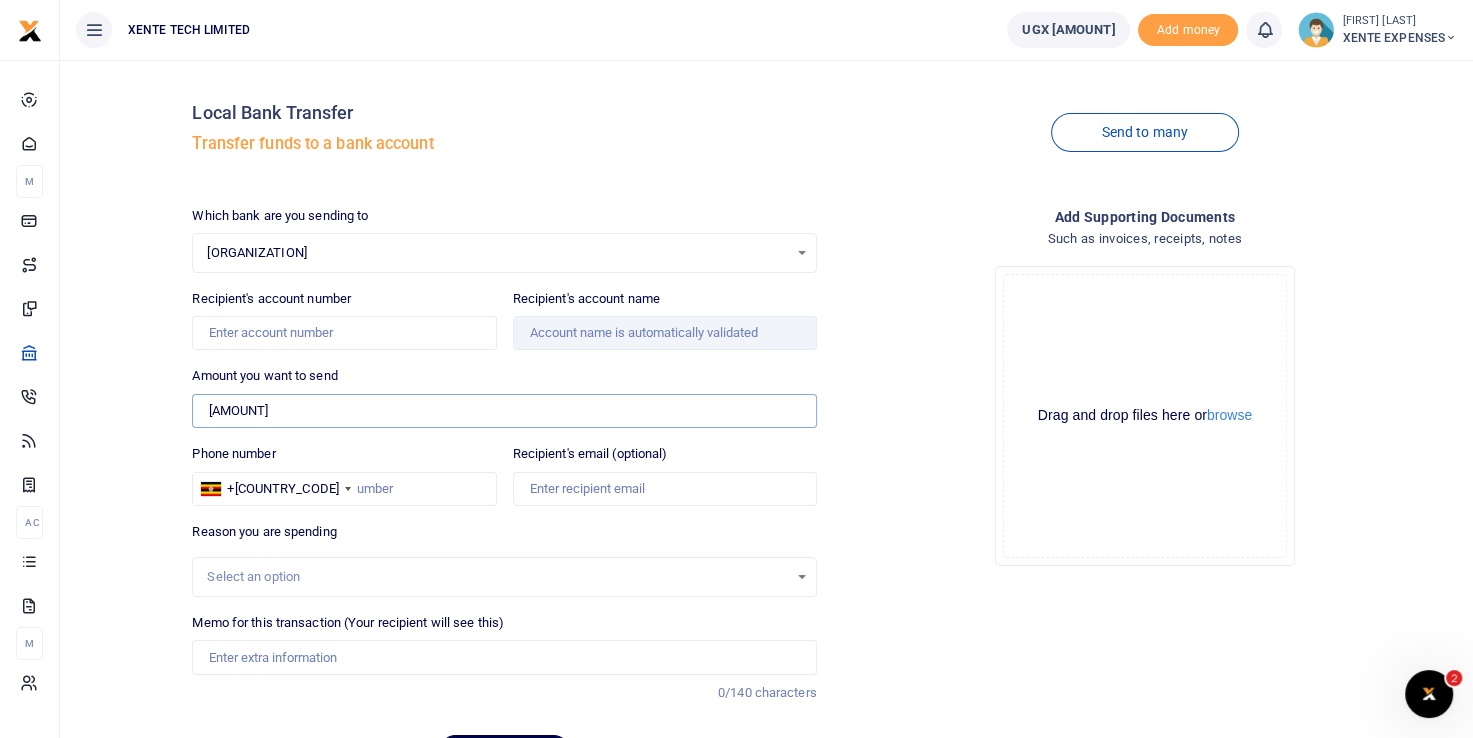 drag, startPoint x: 285, startPoint y: 408, endPoint x: 144, endPoint y: 394, distance: 141.69333 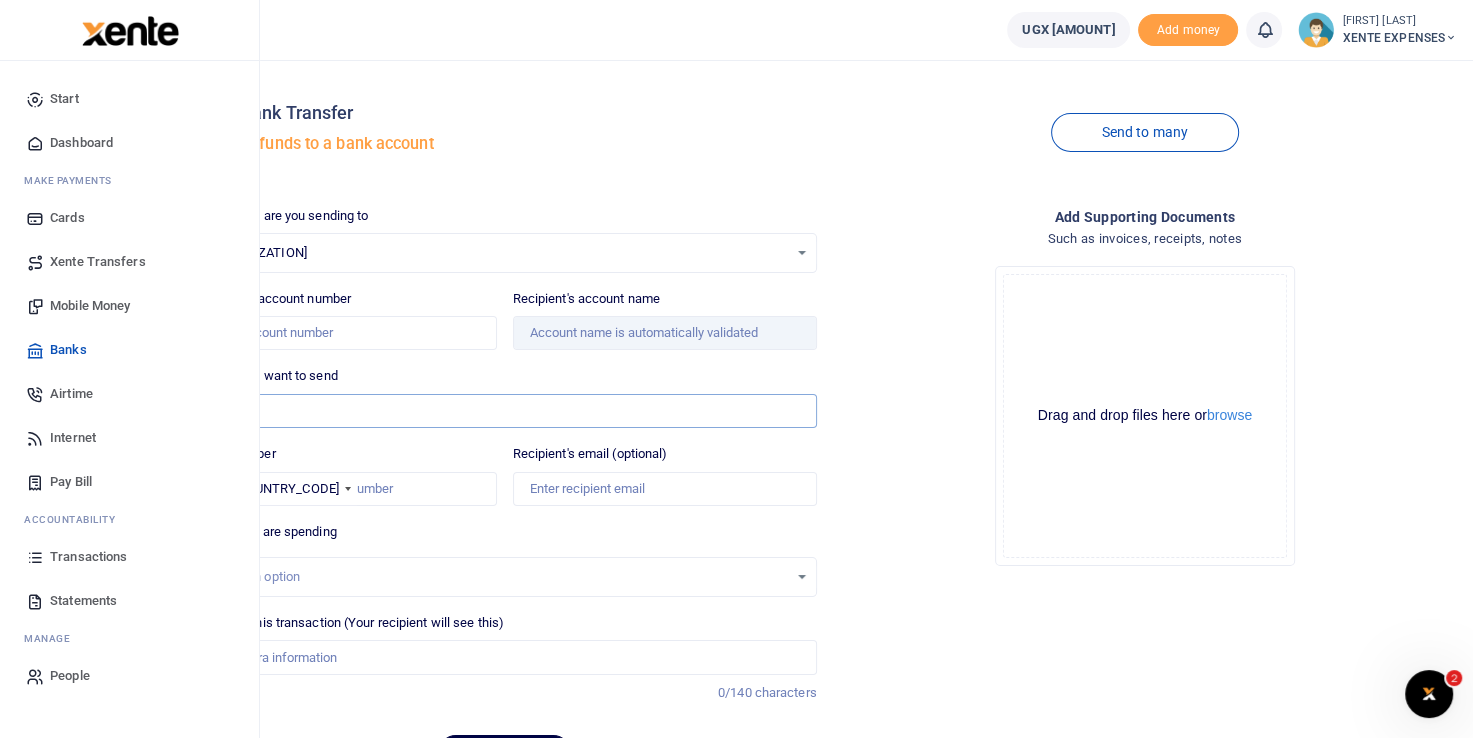 type 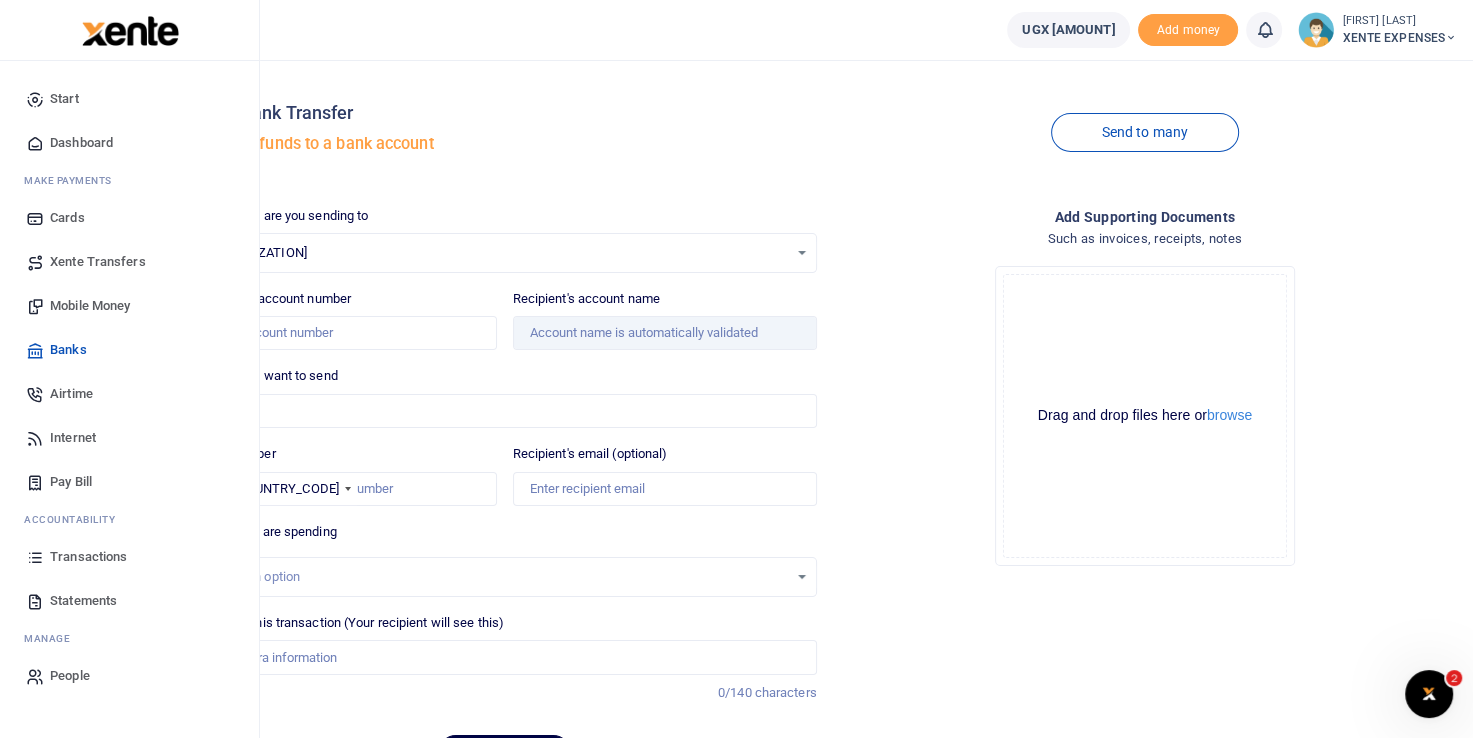 click on "Transactions" at bounding box center [88, 557] 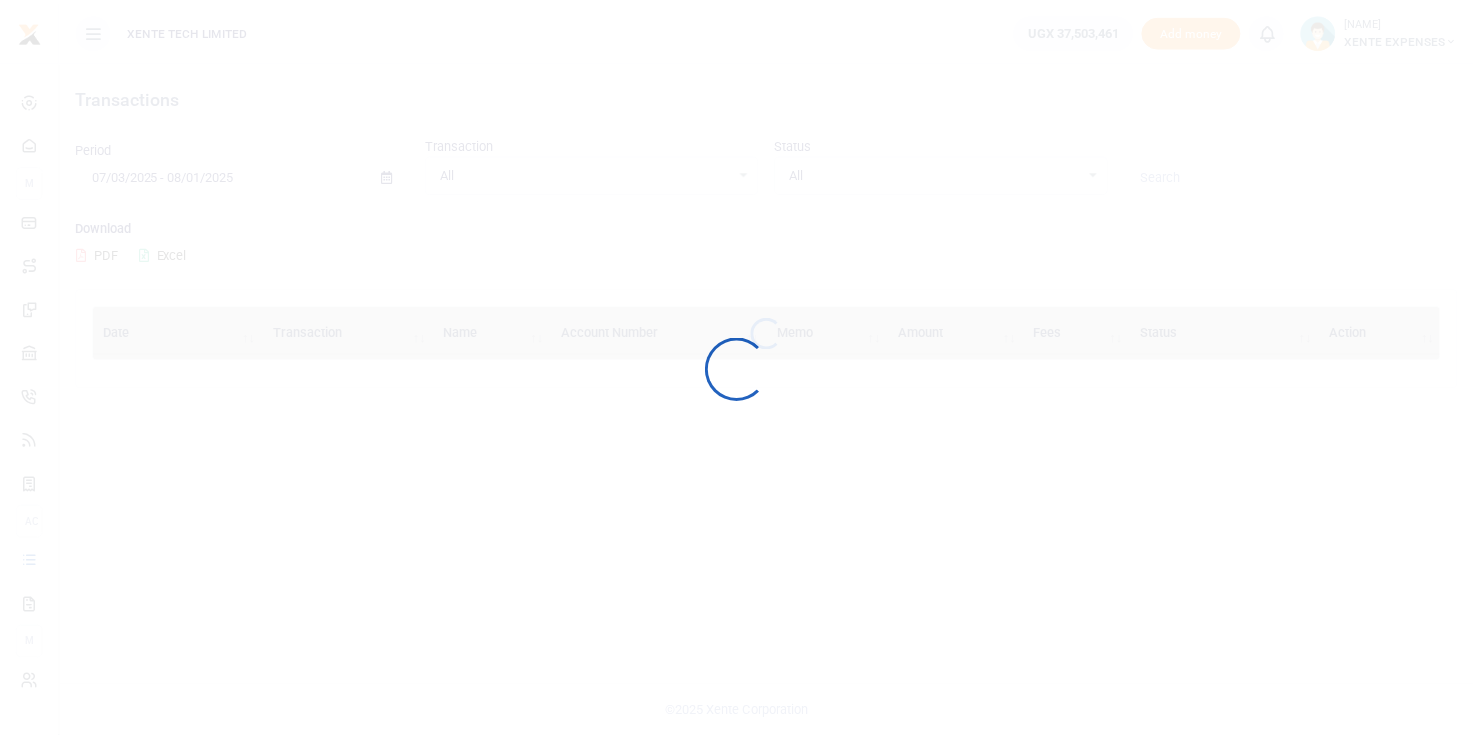 scroll, scrollTop: 0, scrollLeft: 0, axis: both 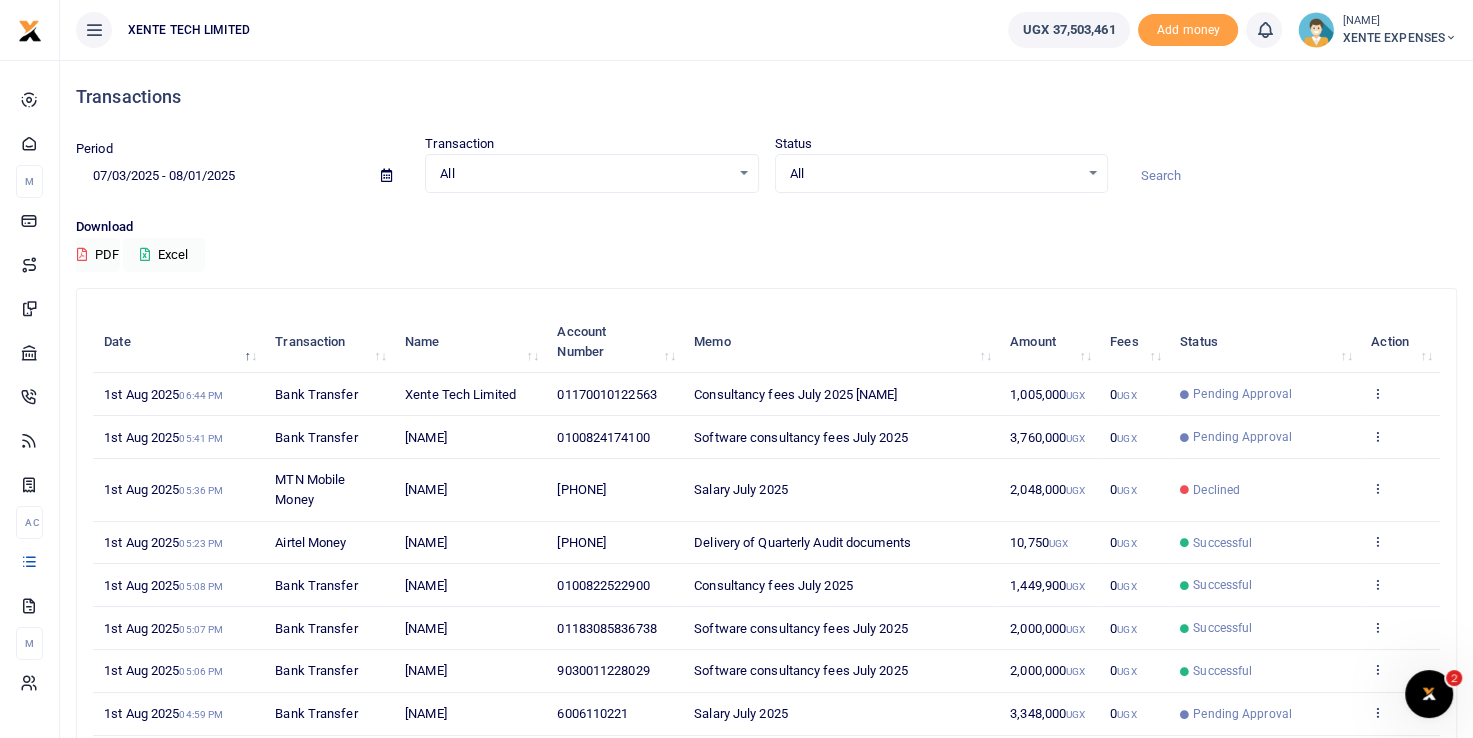 click at bounding box center (1290, 176) 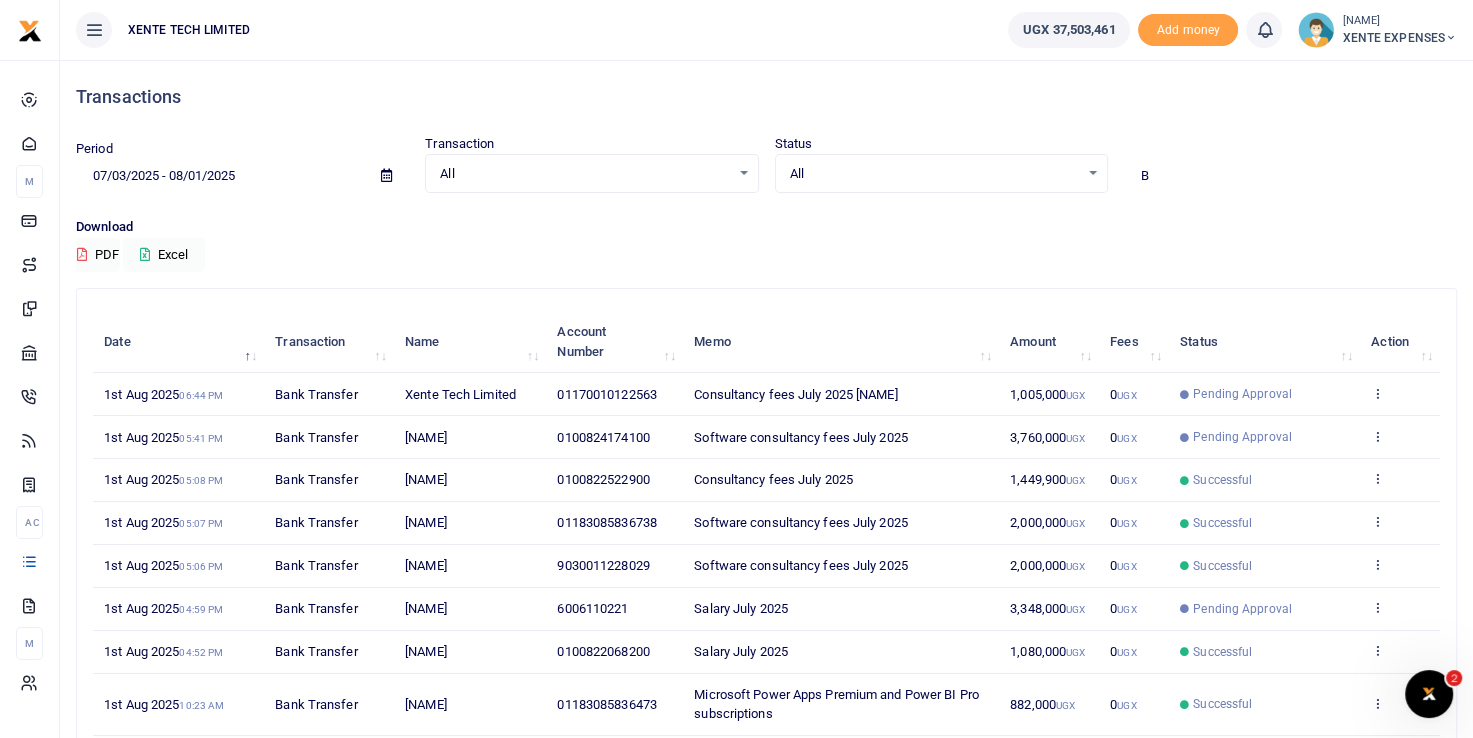 type on "B" 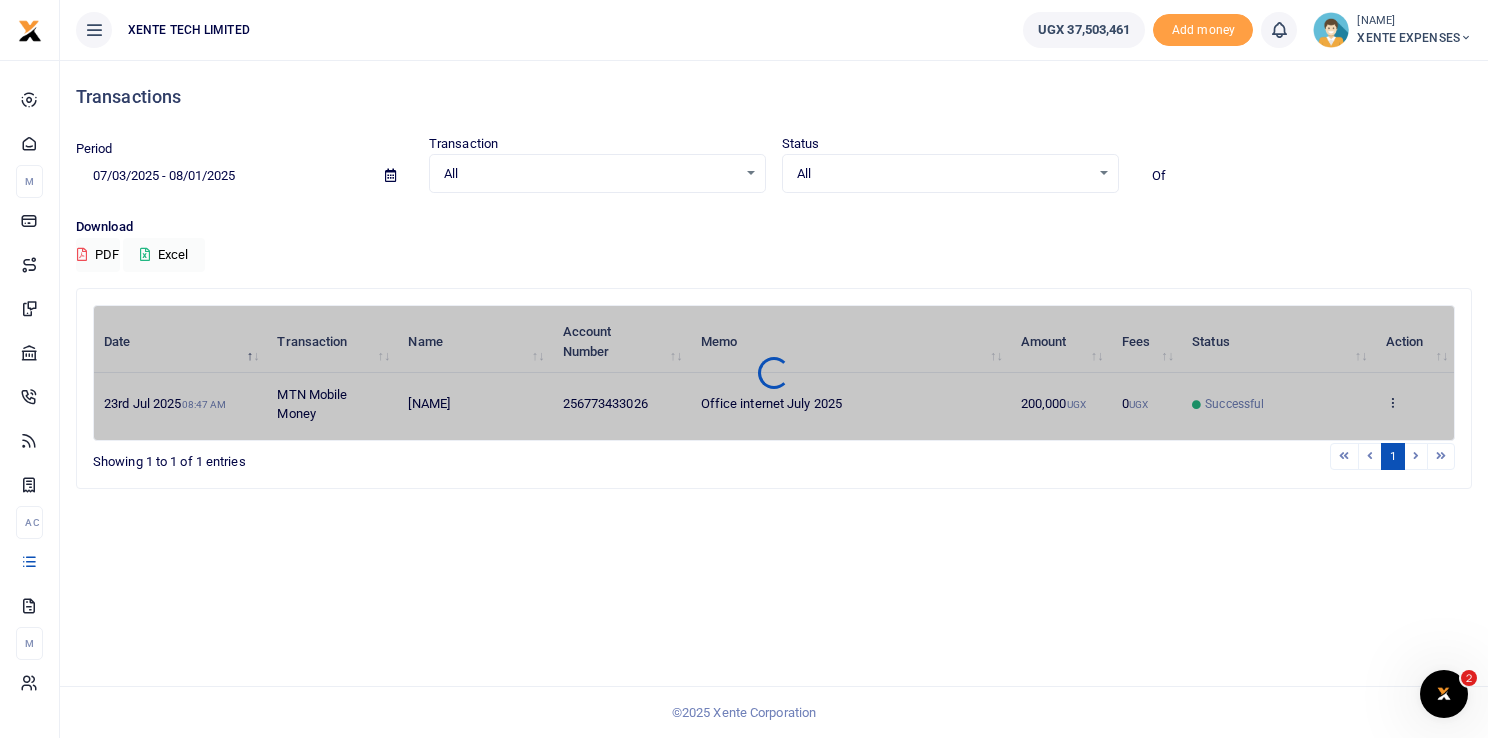 type on "O" 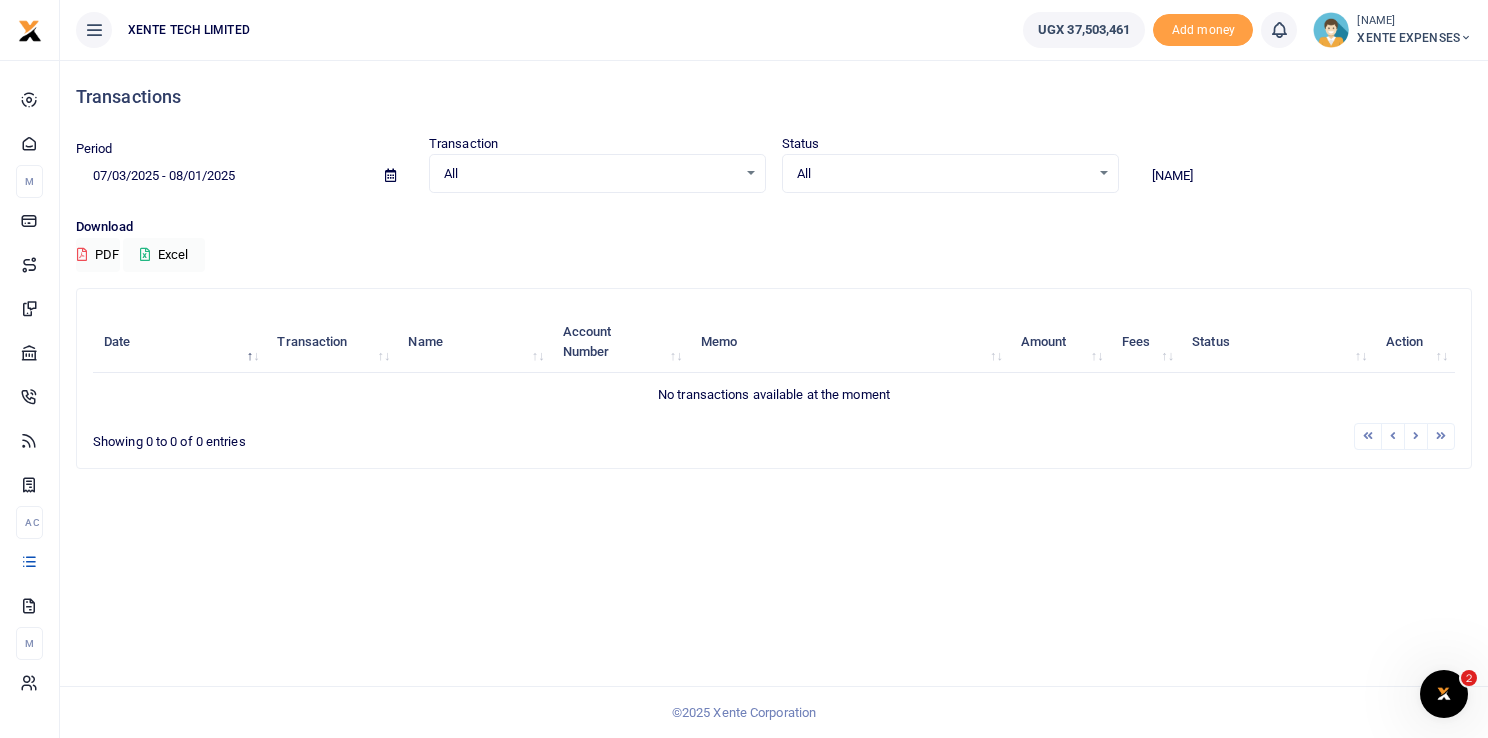 click on "Angela" at bounding box center [1303, 176] 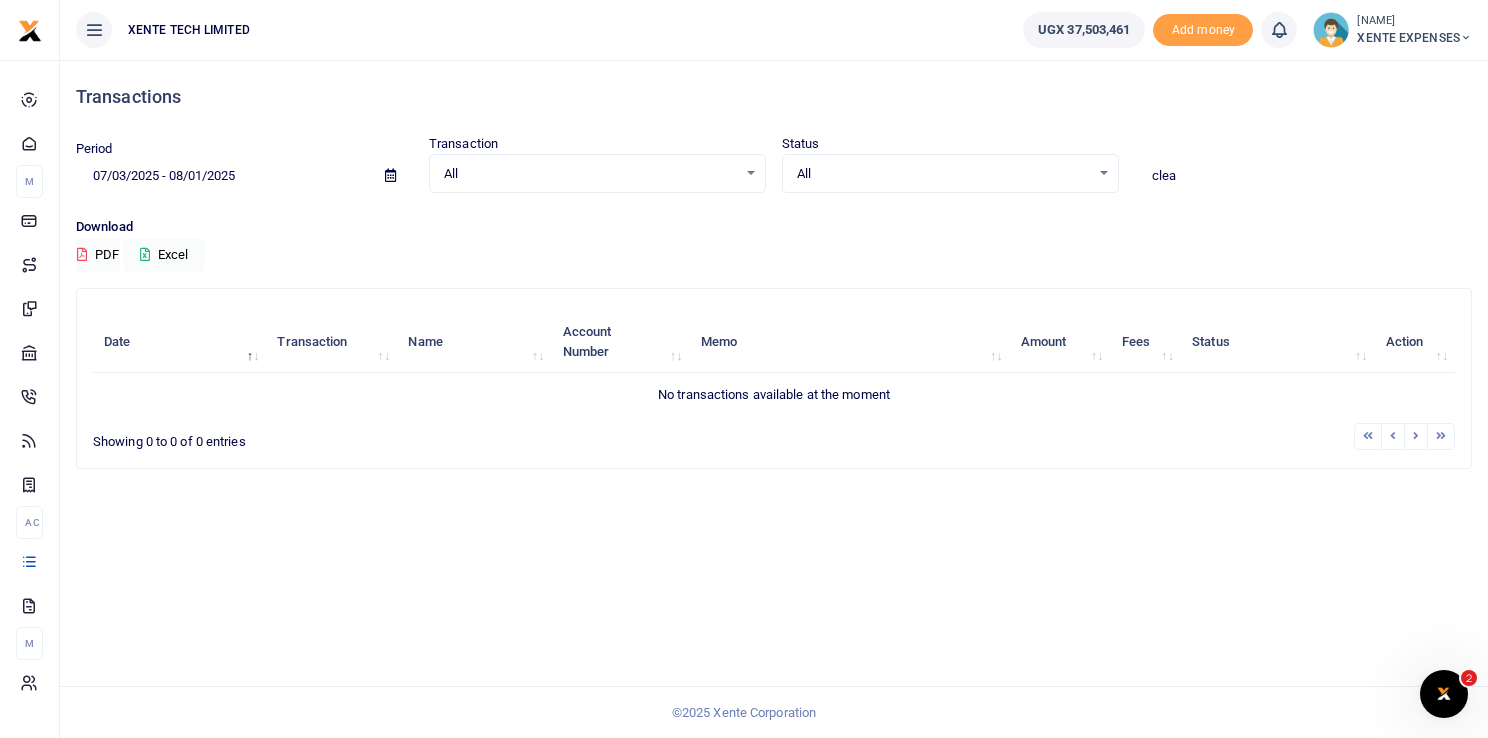 type on "clea" 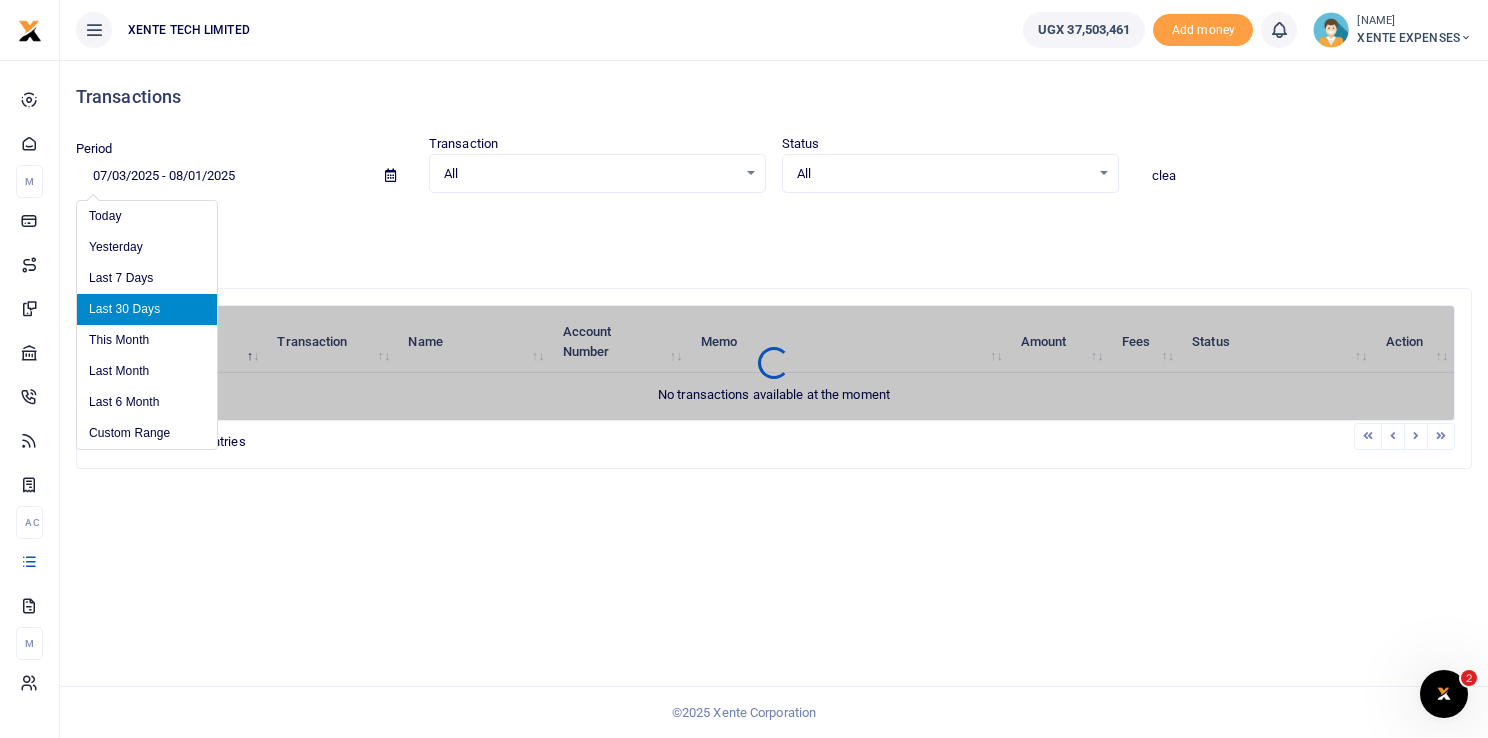 click on "07/03/2025 - 08/01/2025" at bounding box center [222, 176] 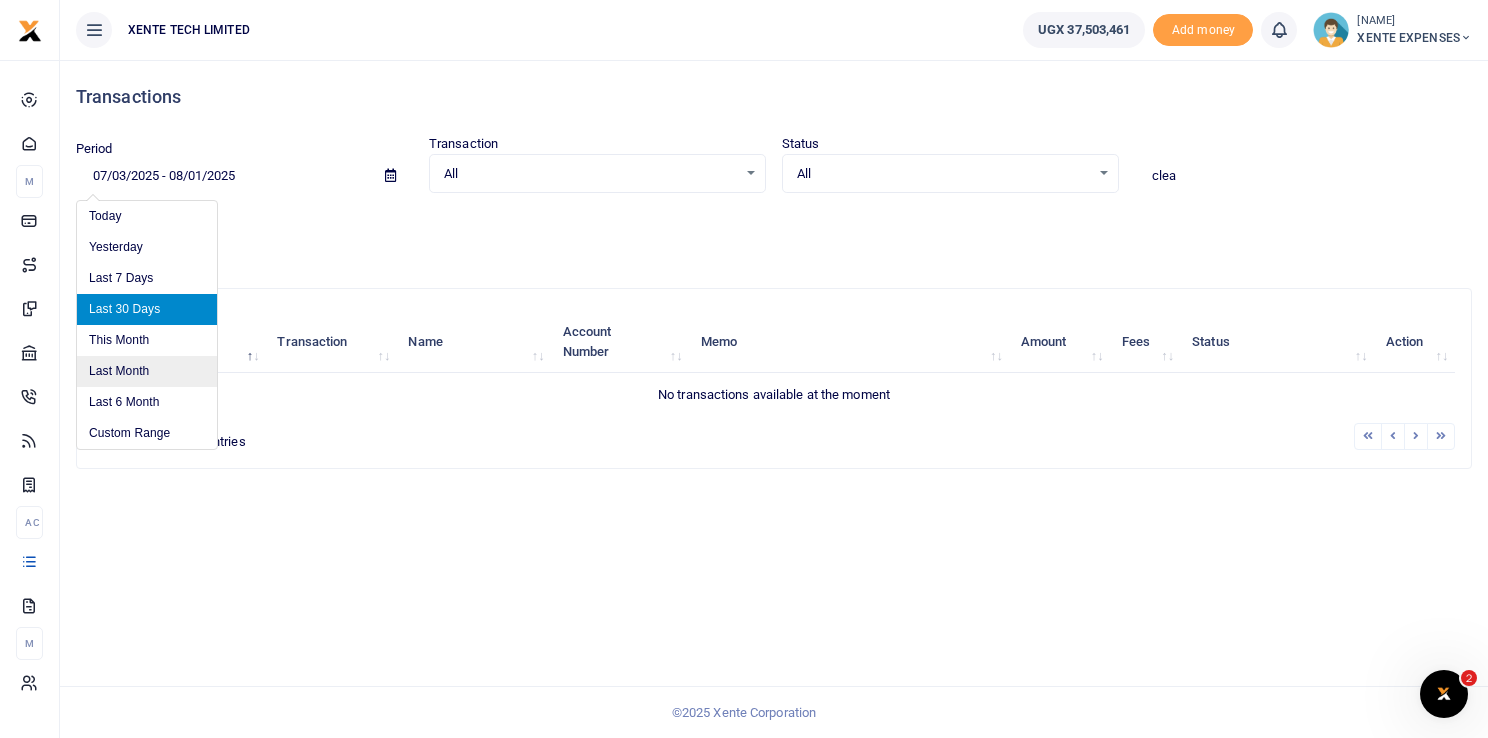 click on "Last Month" at bounding box center (147, 371) 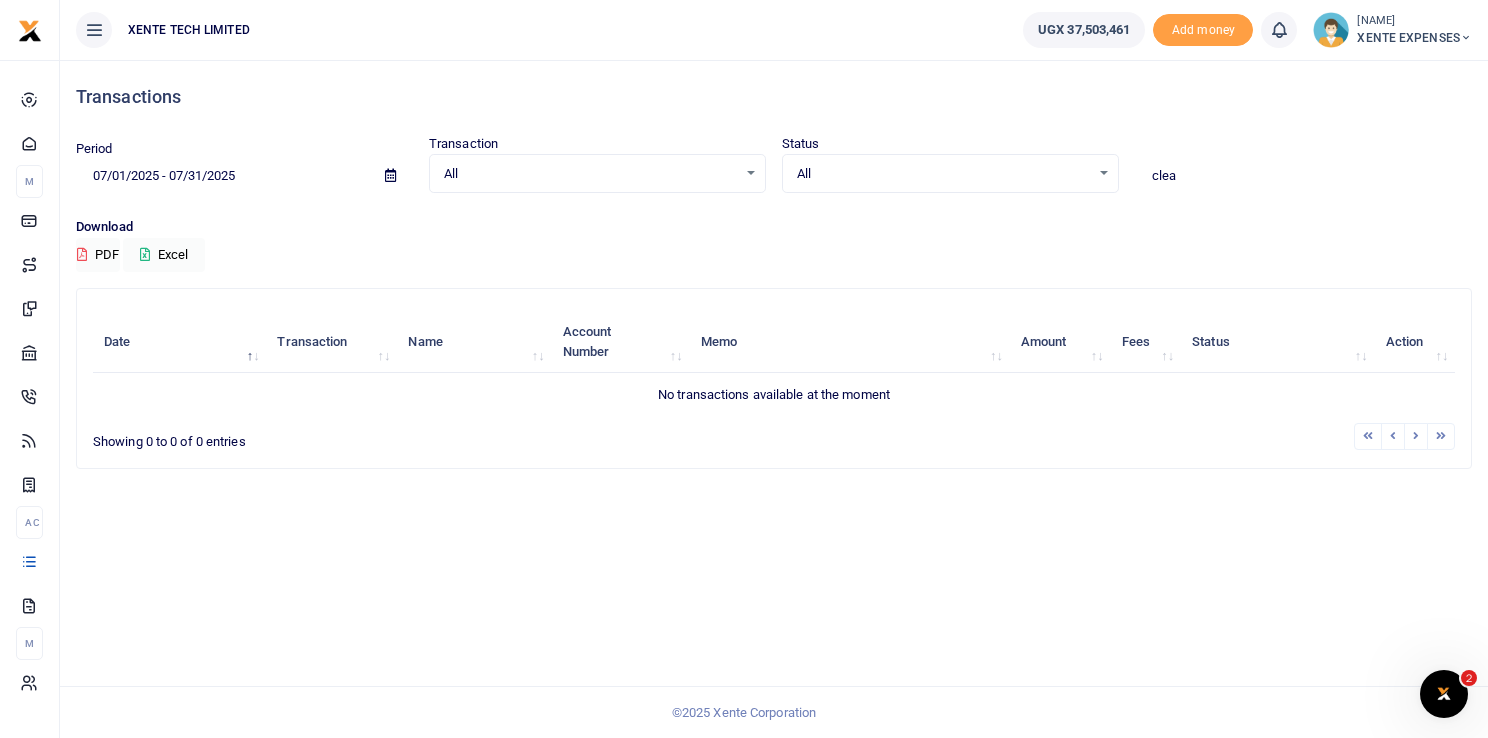click on "07/01/2025 - 07/31/2025" at bounding box center [222, 176] 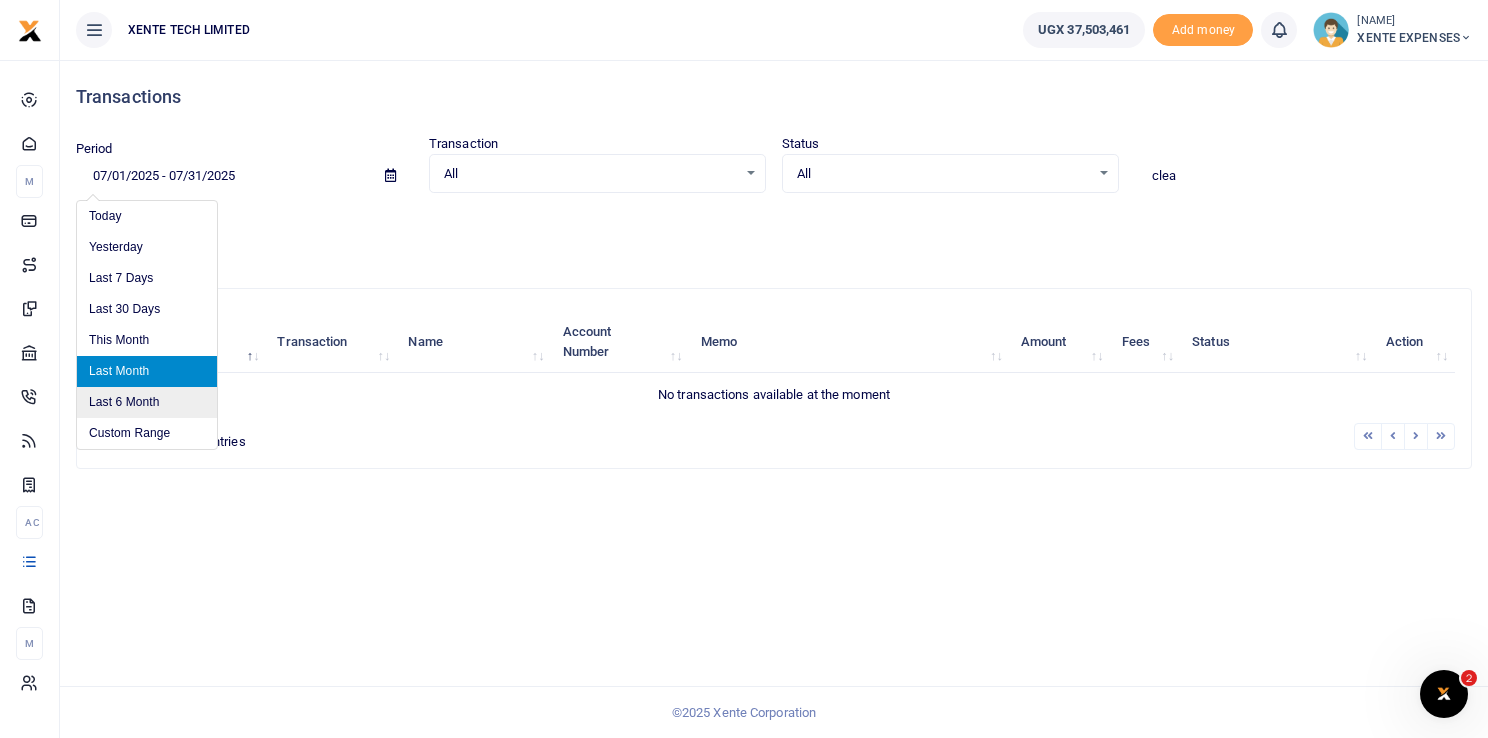 click on "Last 6 Month" at bounding box center (147, 402) 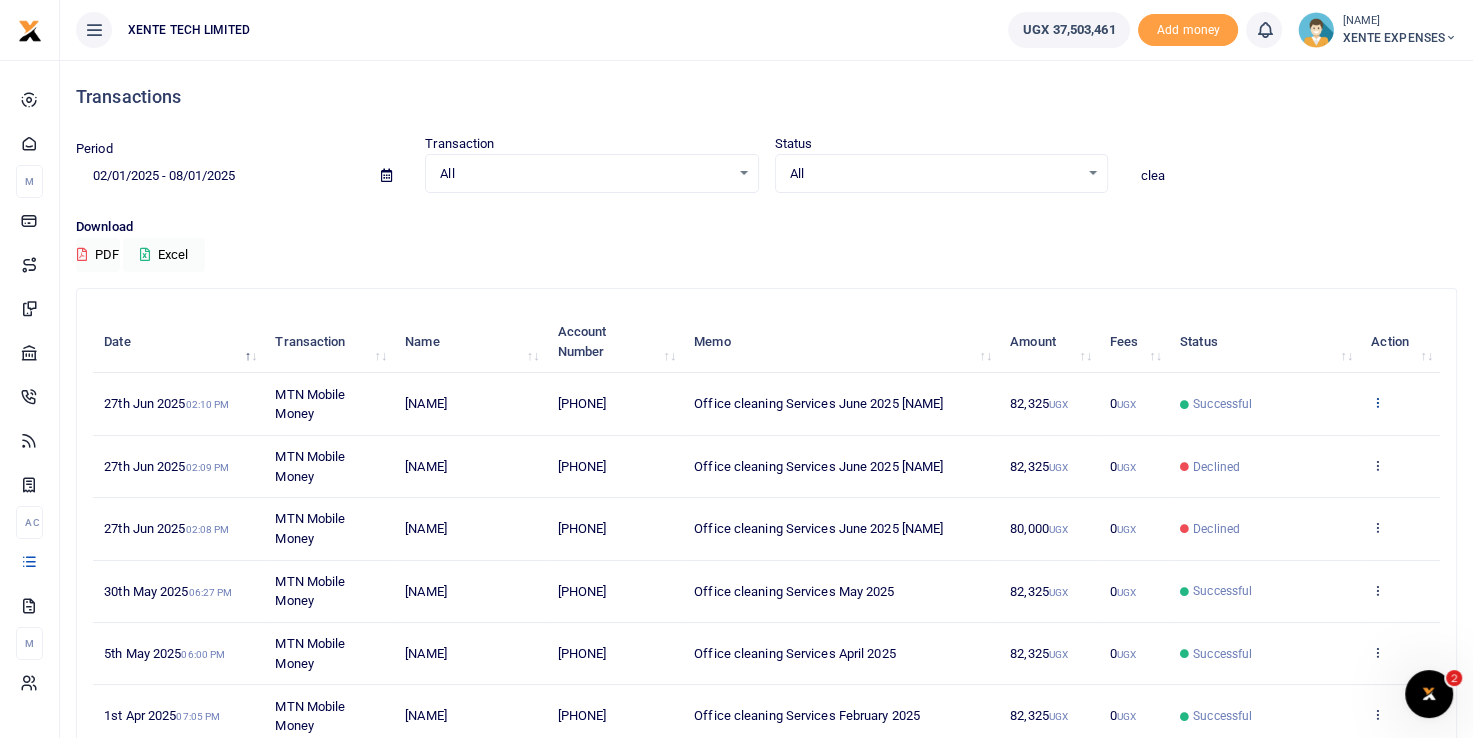 click at bounding box center (1377, 403) 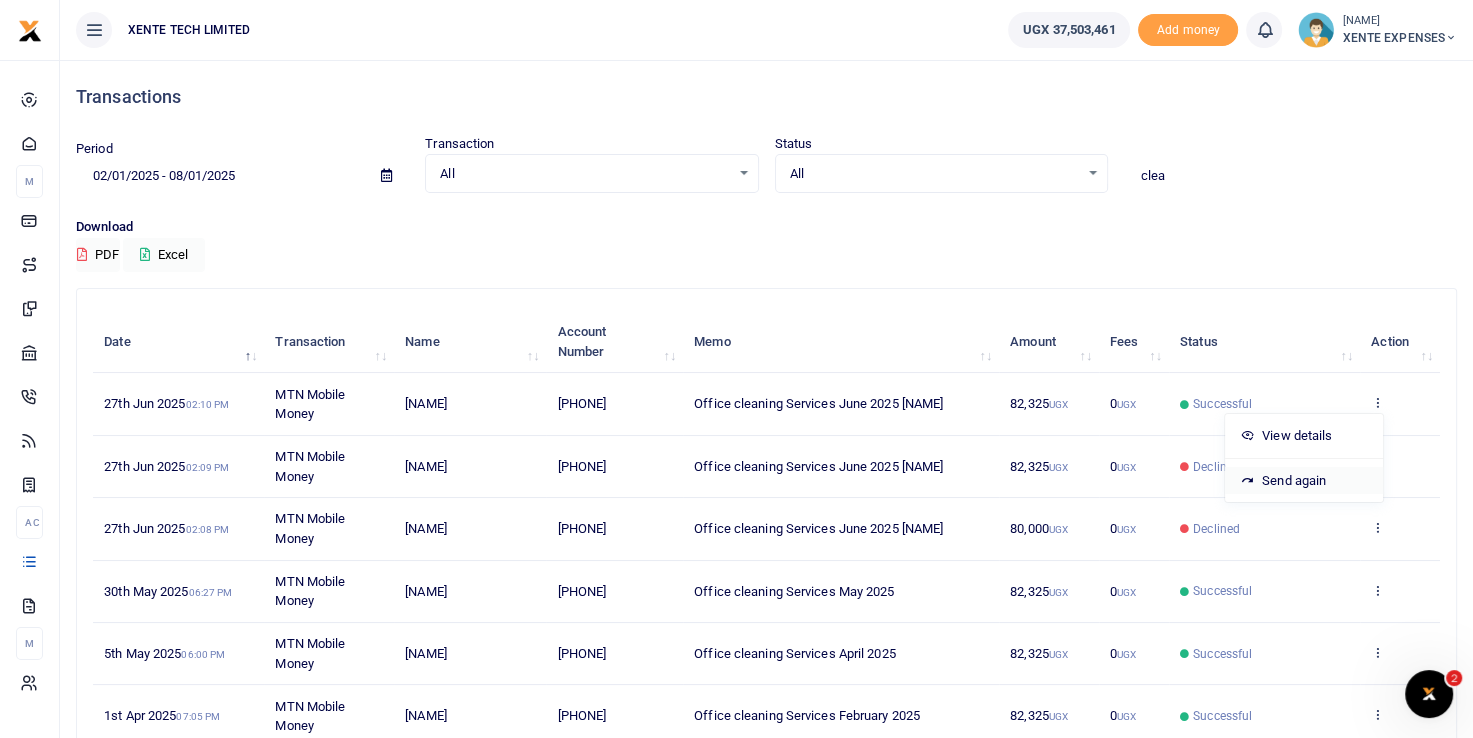click on "Send again" at bounding box center (1304, 481) 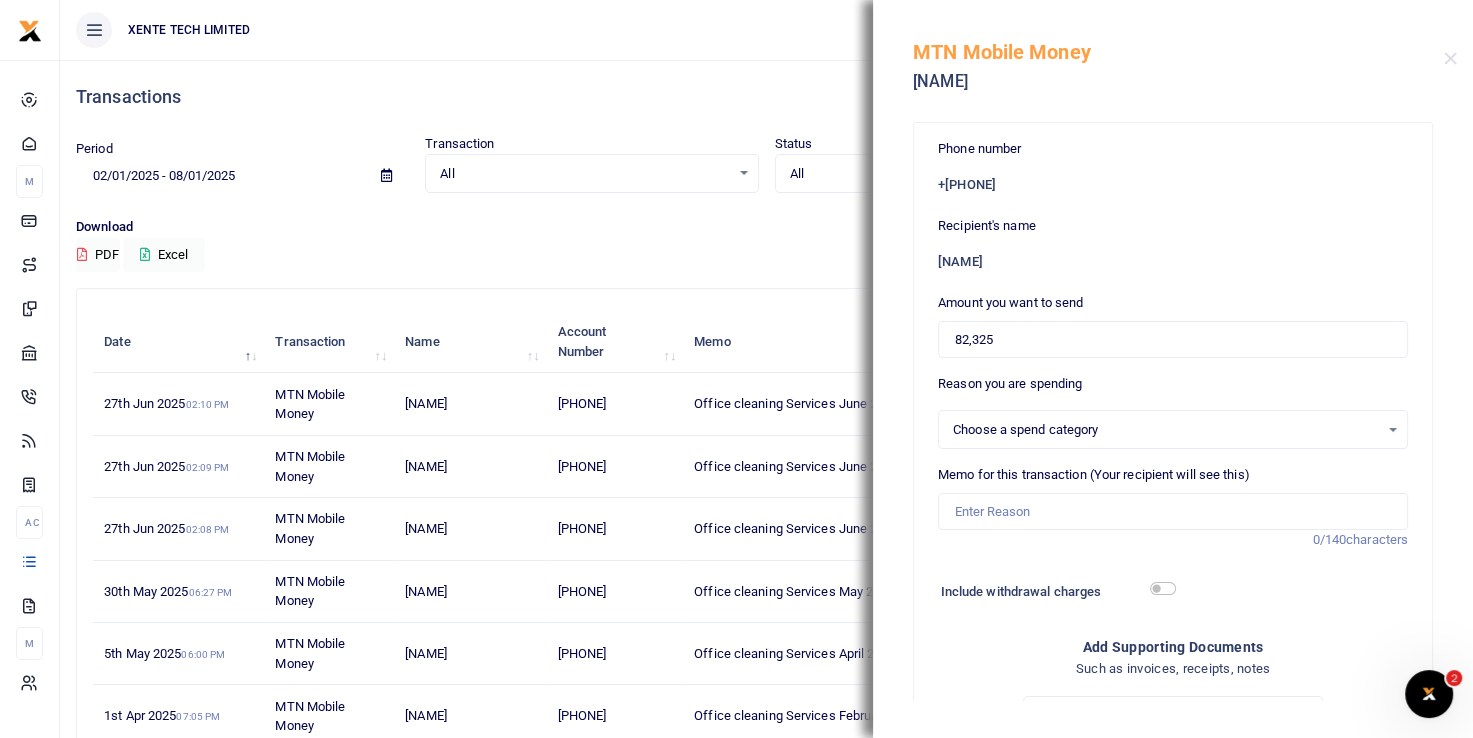 select on "21" 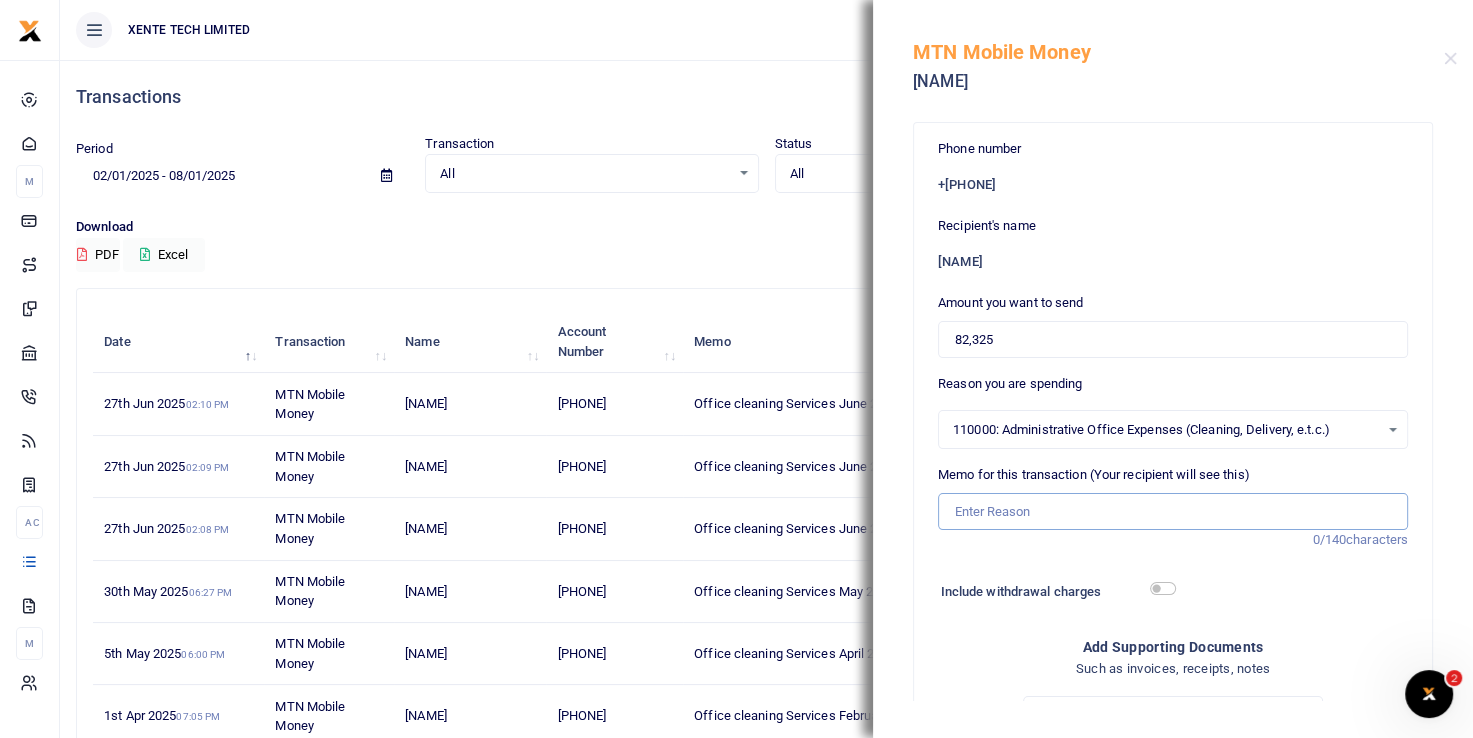 click on "Memo for this transaction (Your recipient will see this)" at bounding box center [1173, 512] 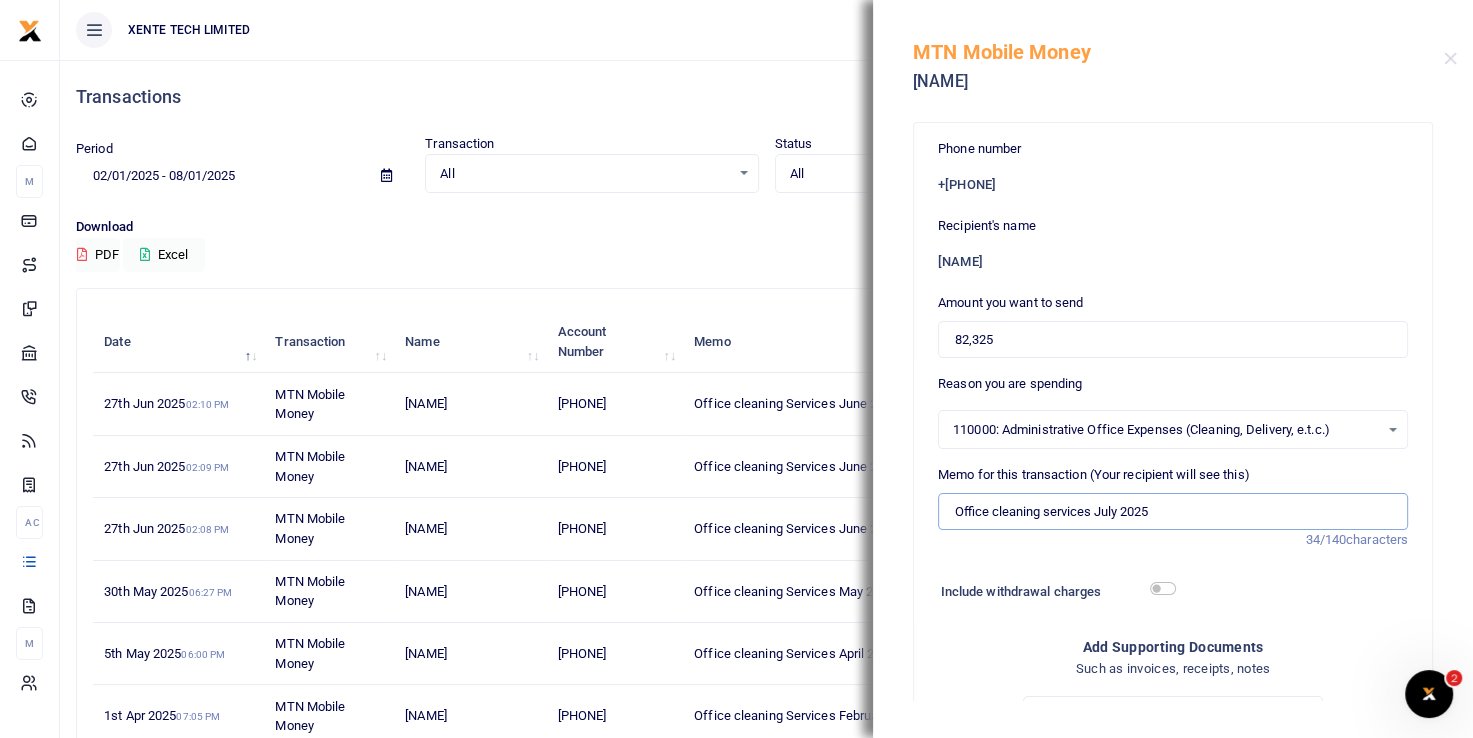 type on "Office cleaning services July 2025" 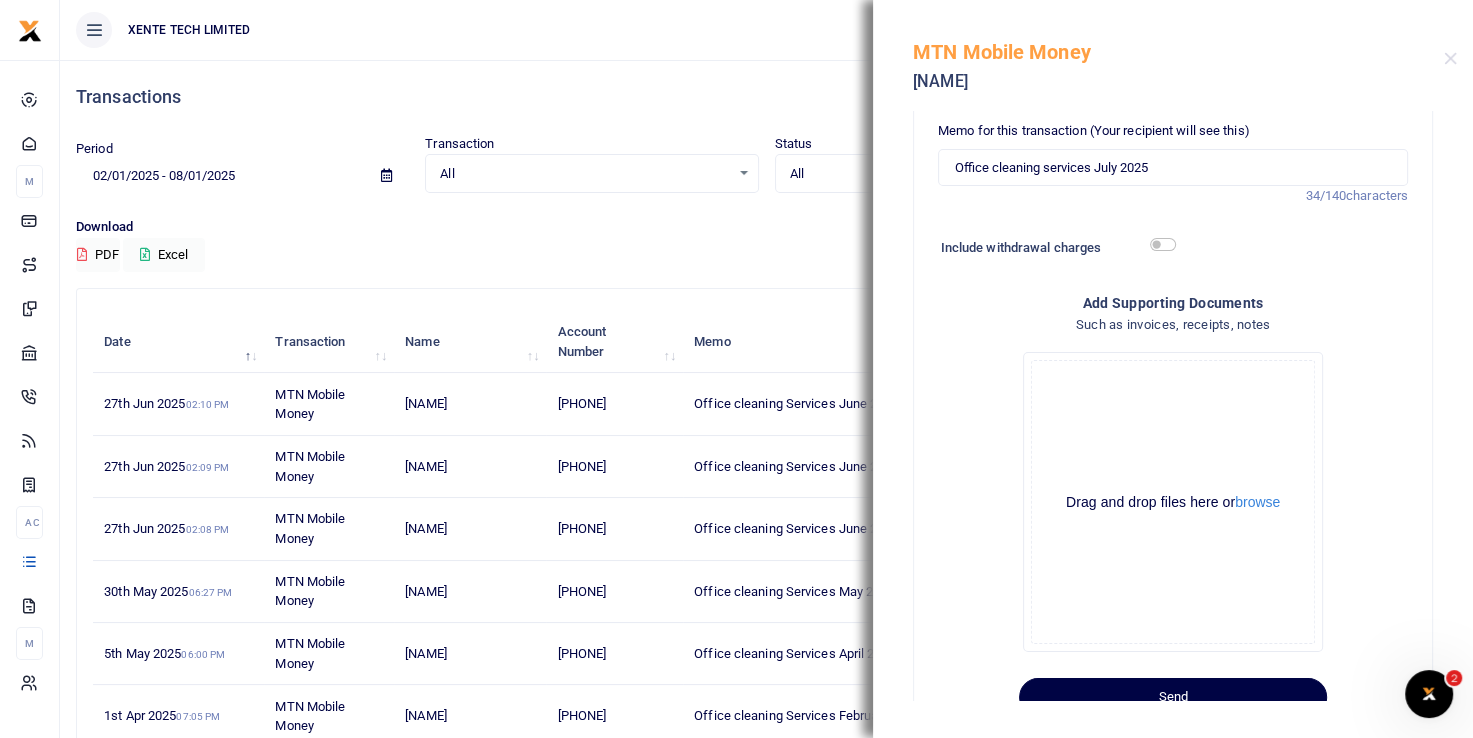scroll, scrollTop: 405, scrollLeft: 0, axis: vertical 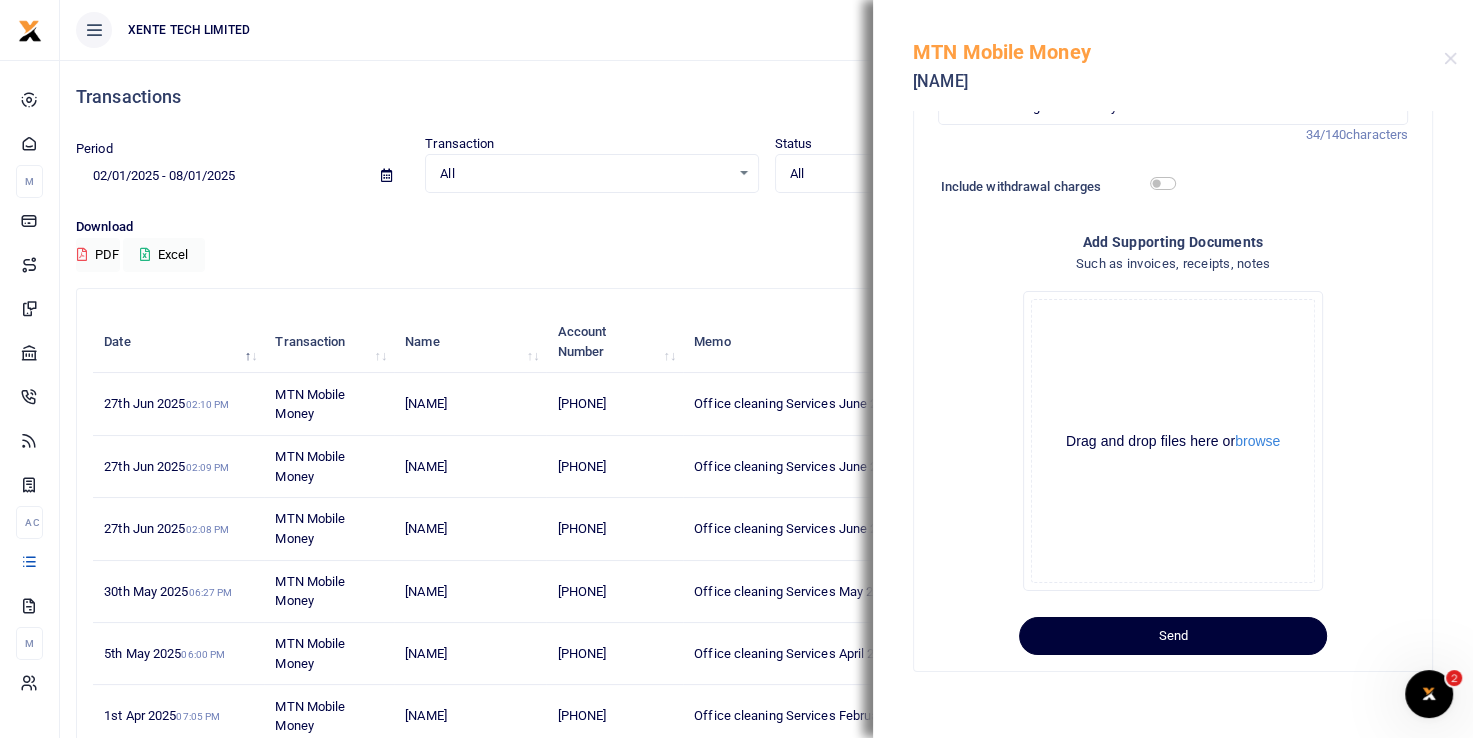 click on "Send" at bounding box center (1173, 636) 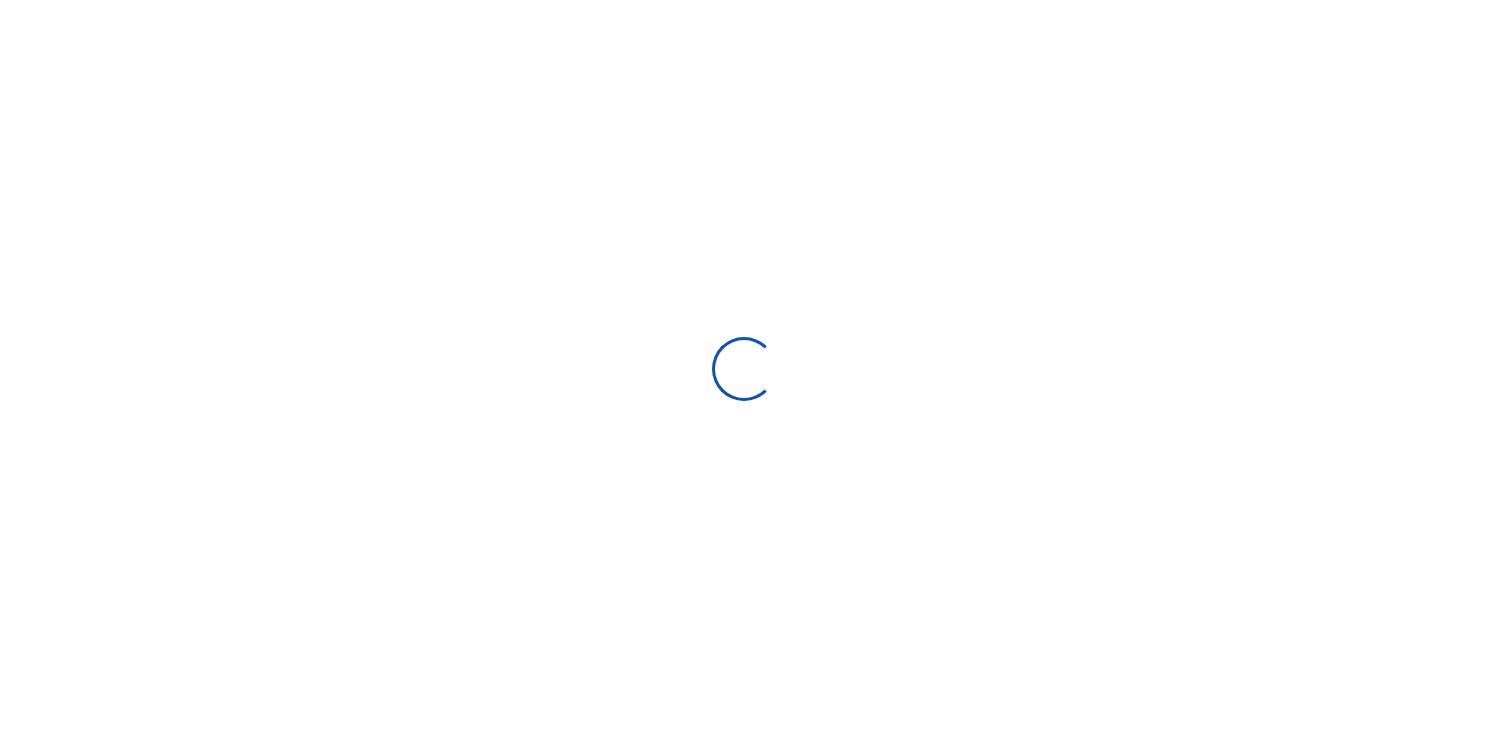 select 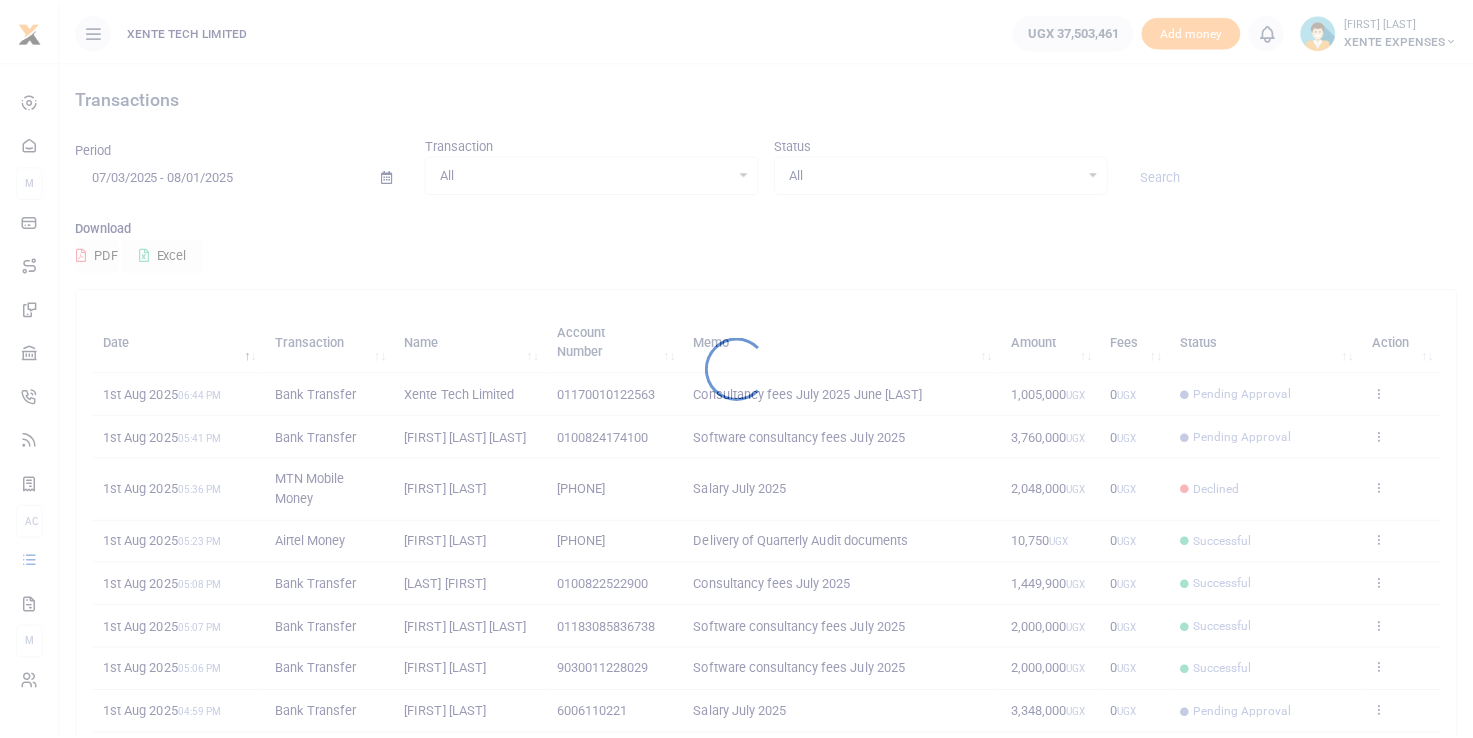scroll, scrollTop: 0, scrollLeft: 0, axis: both 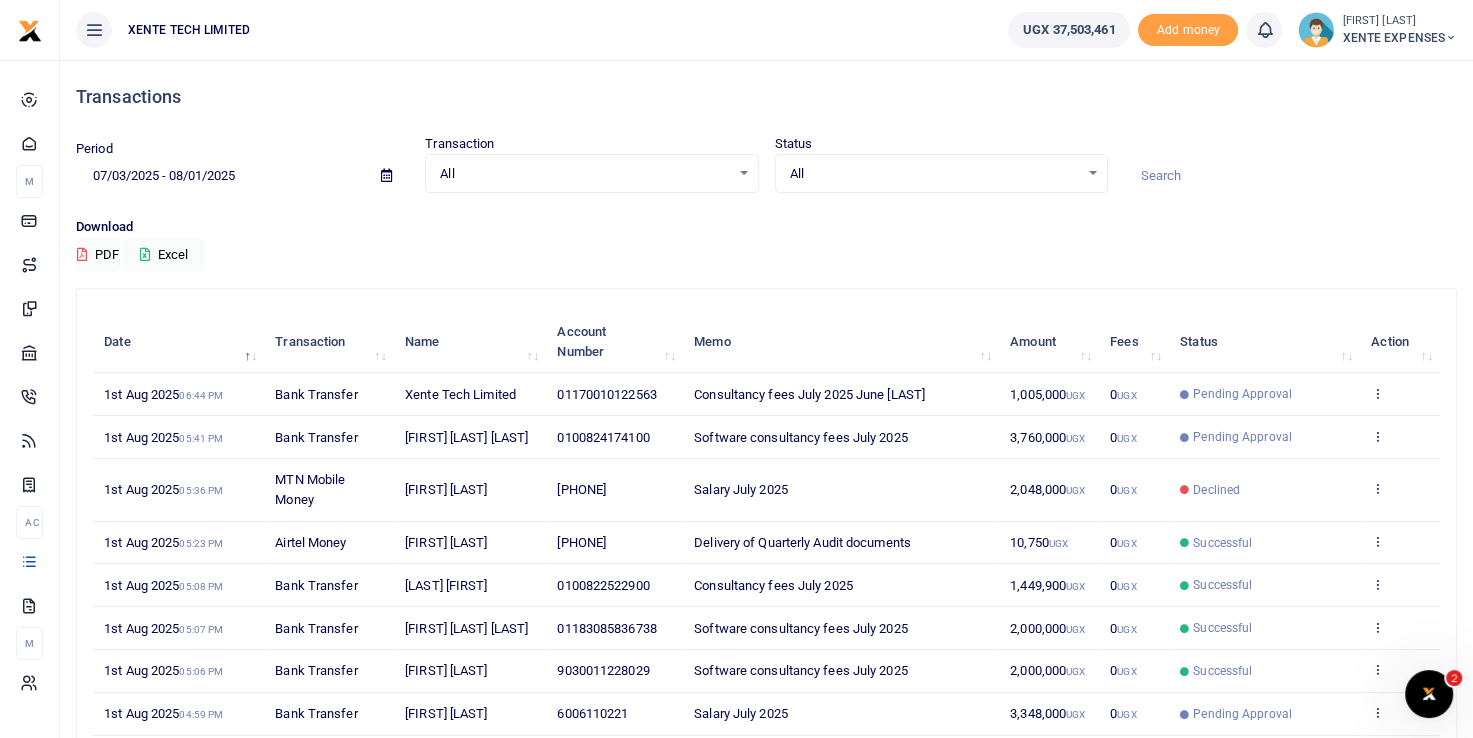 click at bounding box center (1290, 176) 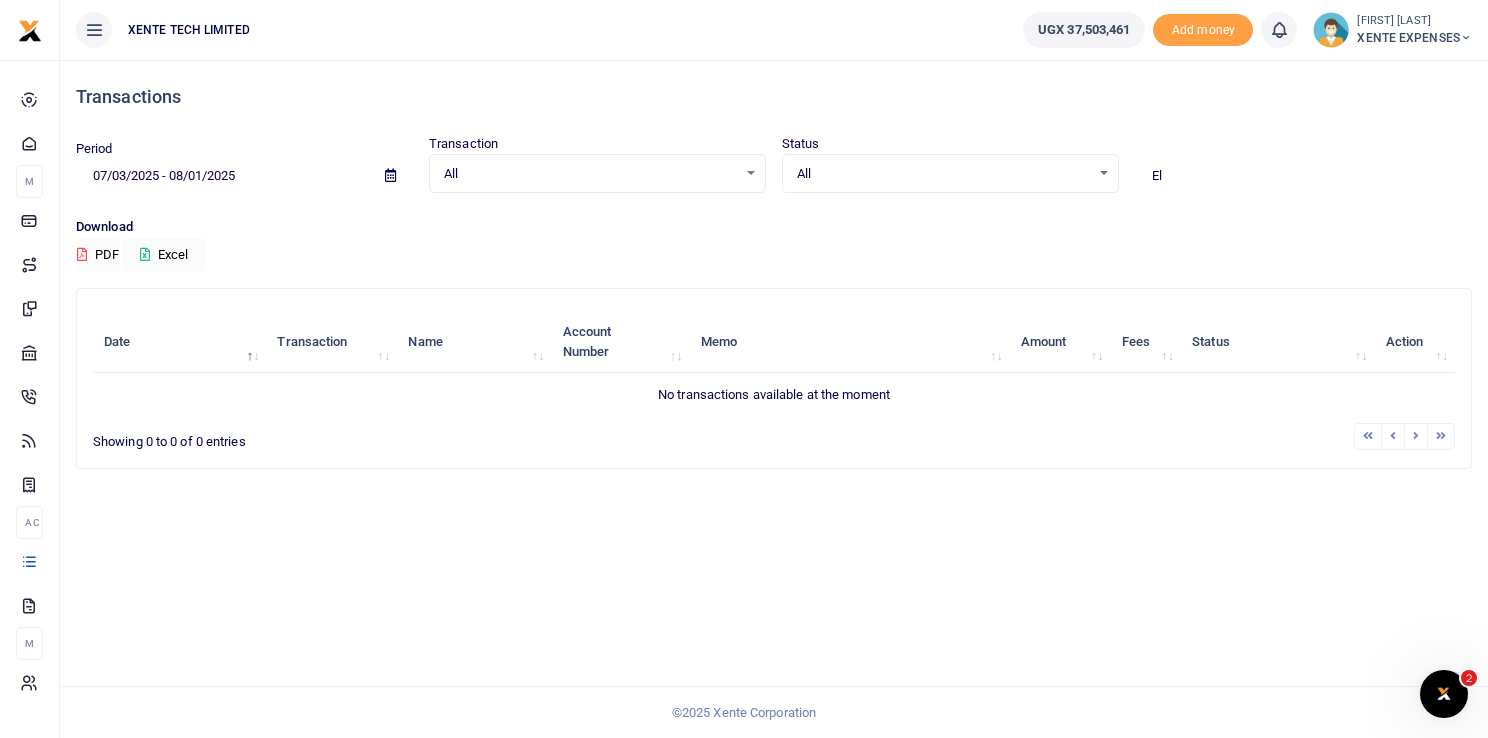 type on "E" 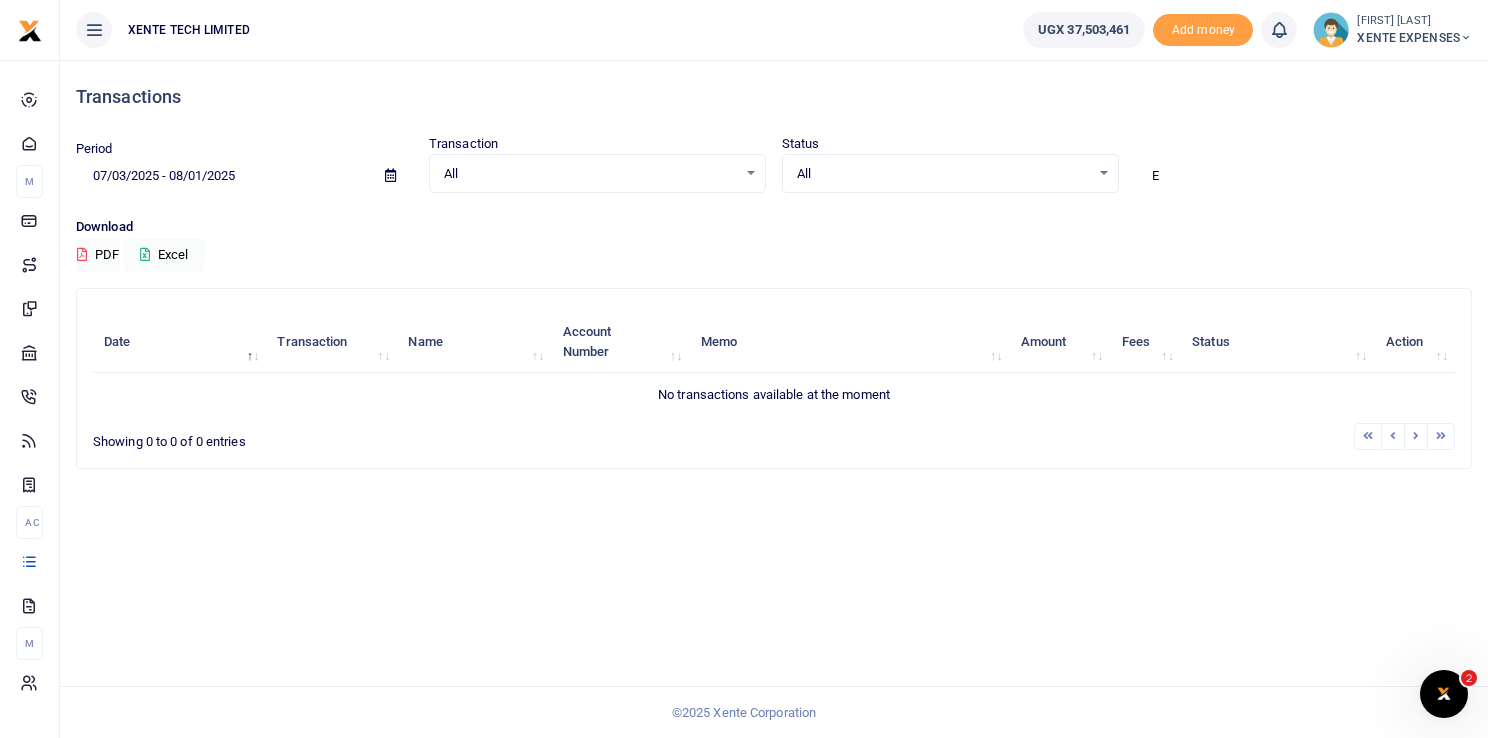 type 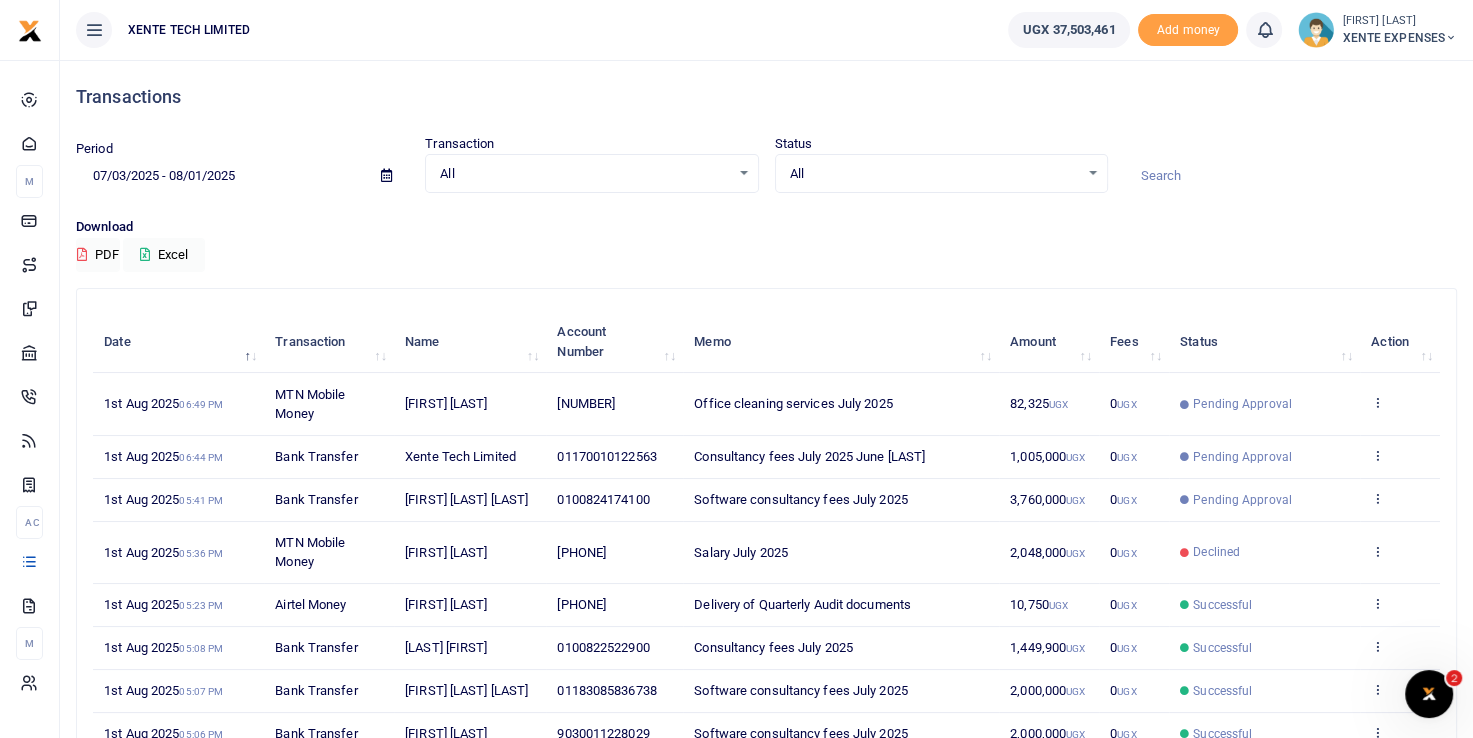 click on "Period" at bounding box center (94, 149) 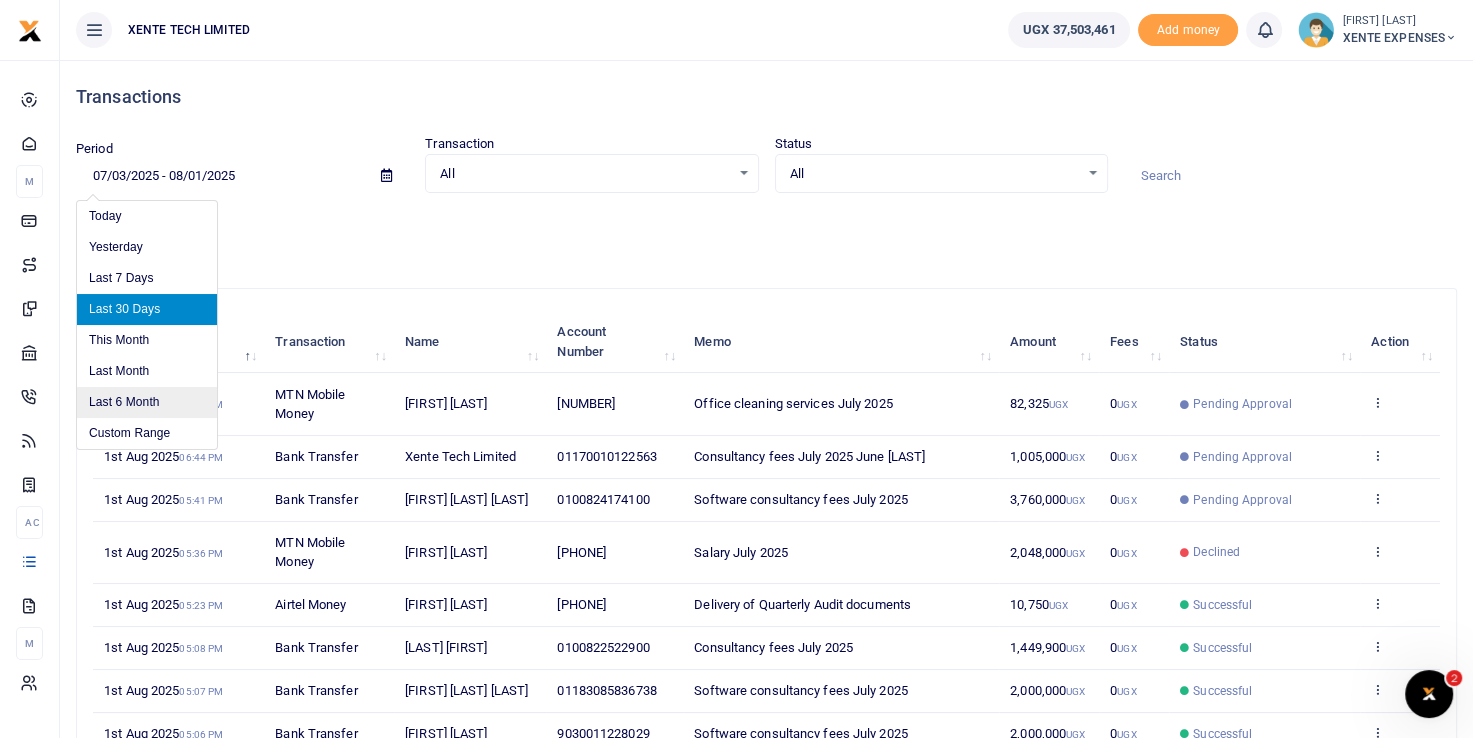 click on "Last 6 Month" at bounding box center (147, 402) 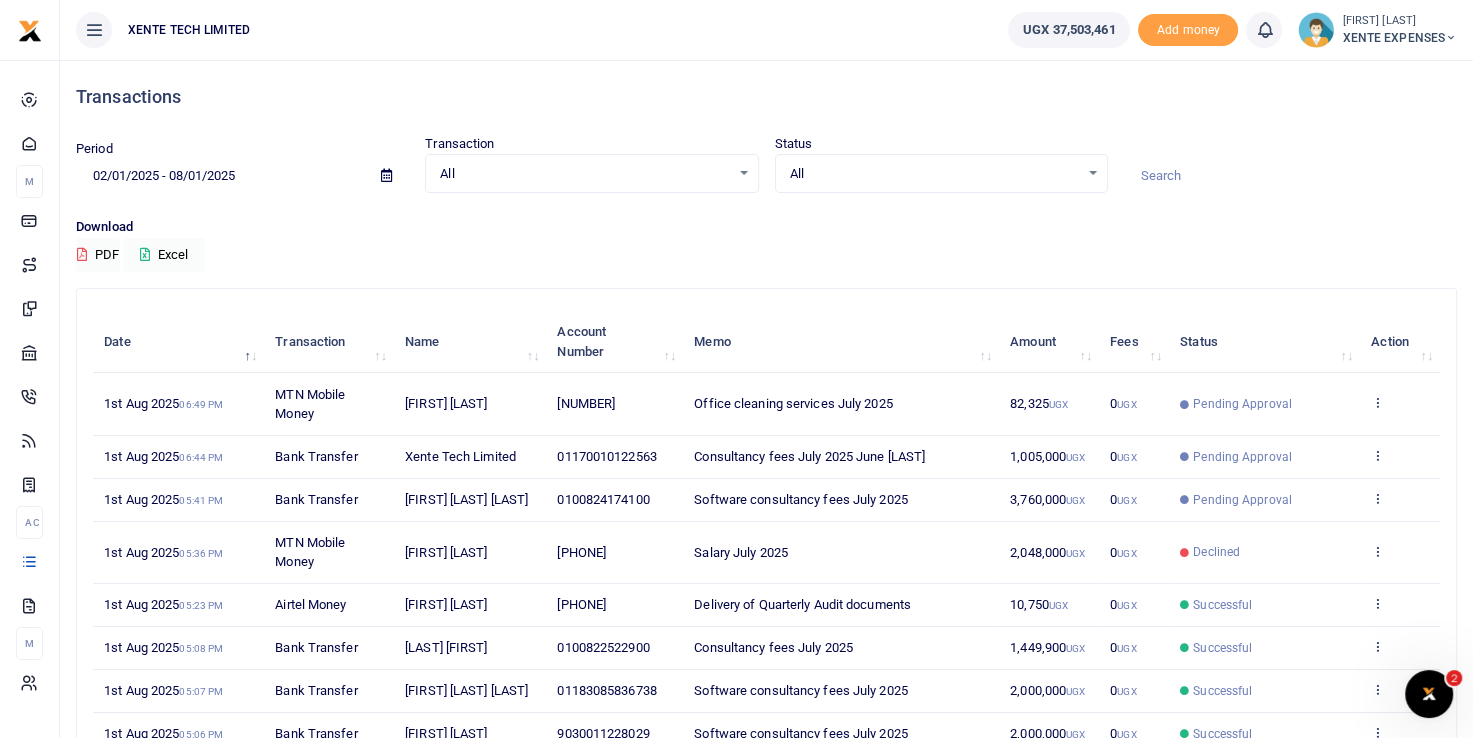 click at bounding box center (1290, 176) 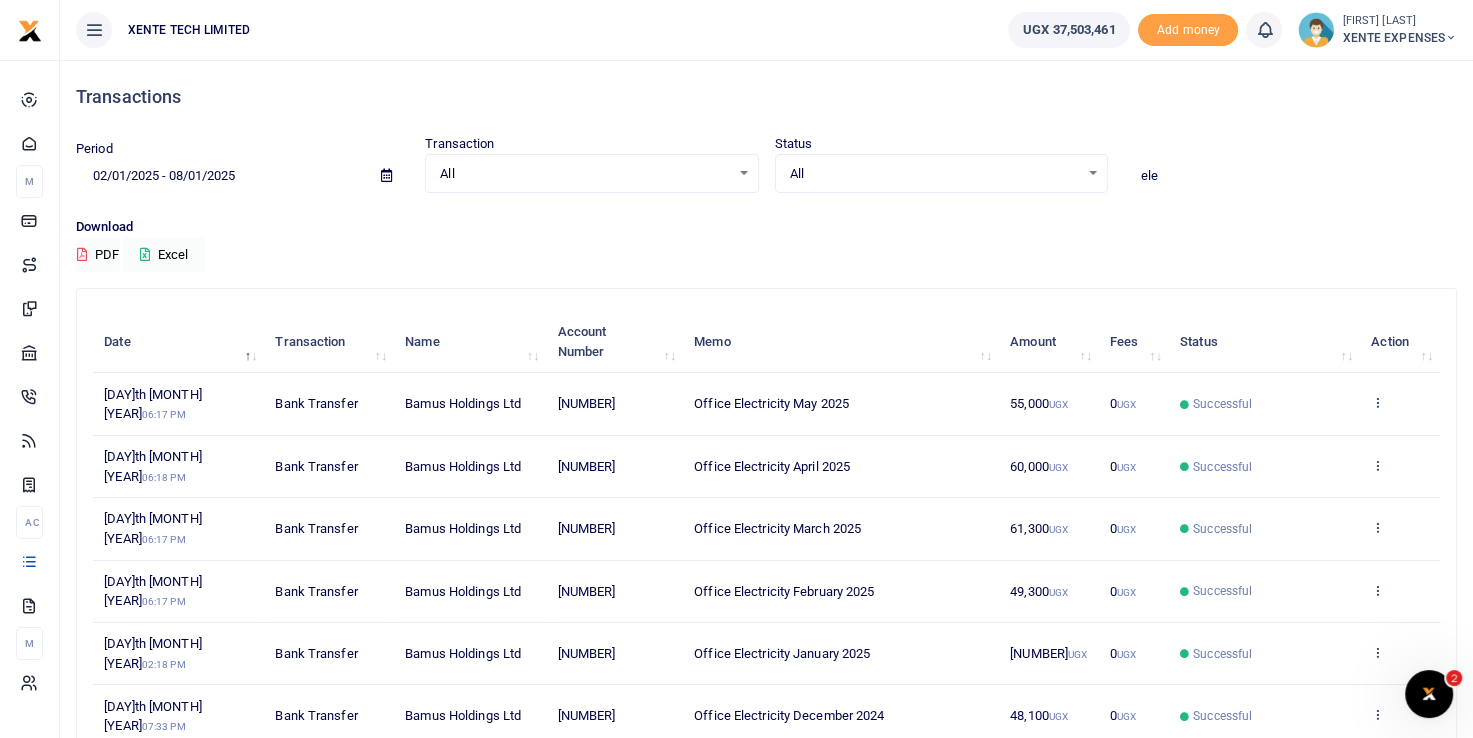 type on "ele" 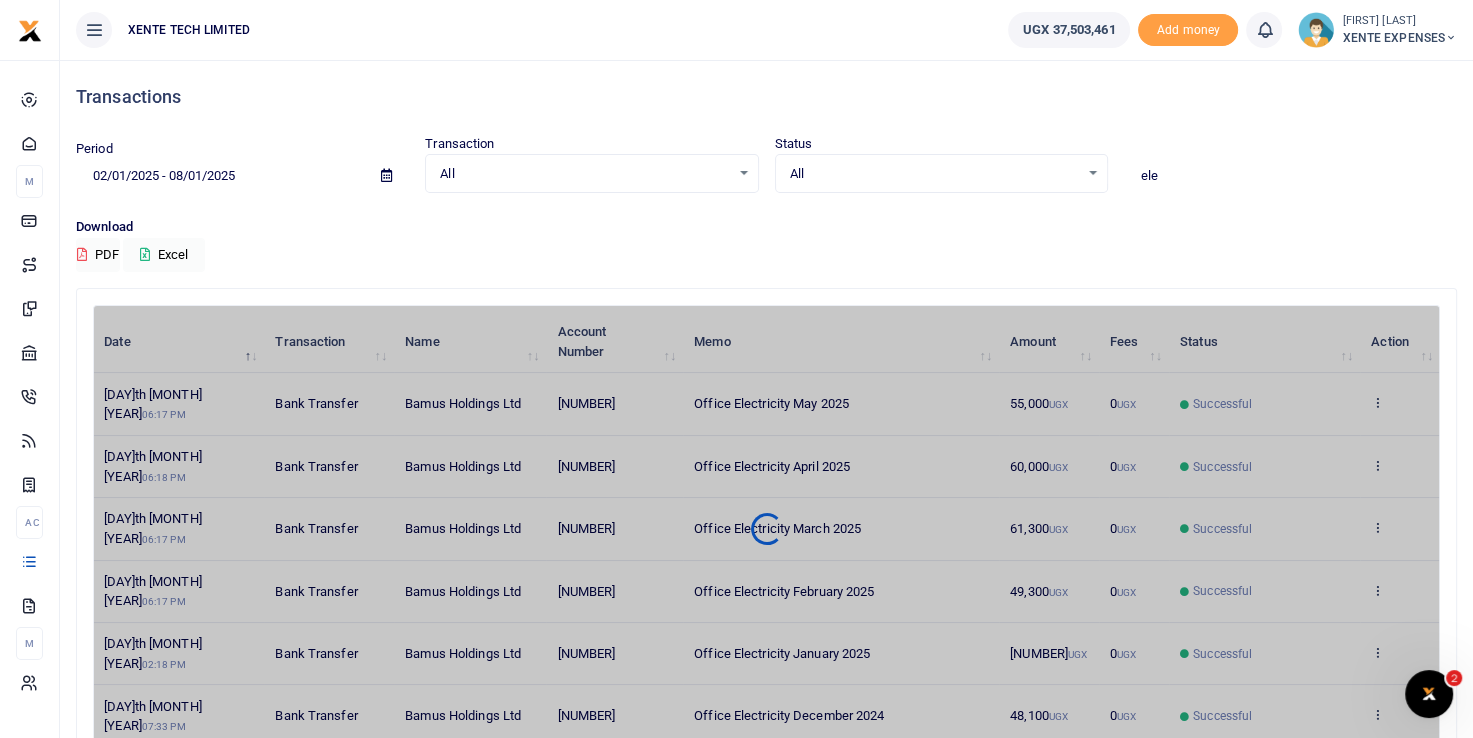 click on "Date Transaction Name Account Number Memo Amount Fees Status Action 26th Jun 2025  06:17 PM Bank Transfer Bamus Holdings Ltd [ACCOUNT_NUMBER] Office Electricity May 2025 55,000 UGX  0 UGX  Successful
View details
Send again
20th May 2025  06:18 PM Bank Transfer Bamus Holdings Ltd [ACCOUNT_NUMBER] Office Electricity April 2025 60,000 UGX  0 UGX  Successful
View details
Send again
20th May 2025  06:17 PM Bank Transfer Bamus Holdings Ltd [ACCOUNT_NUMBER] Office Electricity March 2025 61,300 UGX  0" at bounding box center (766, 529) 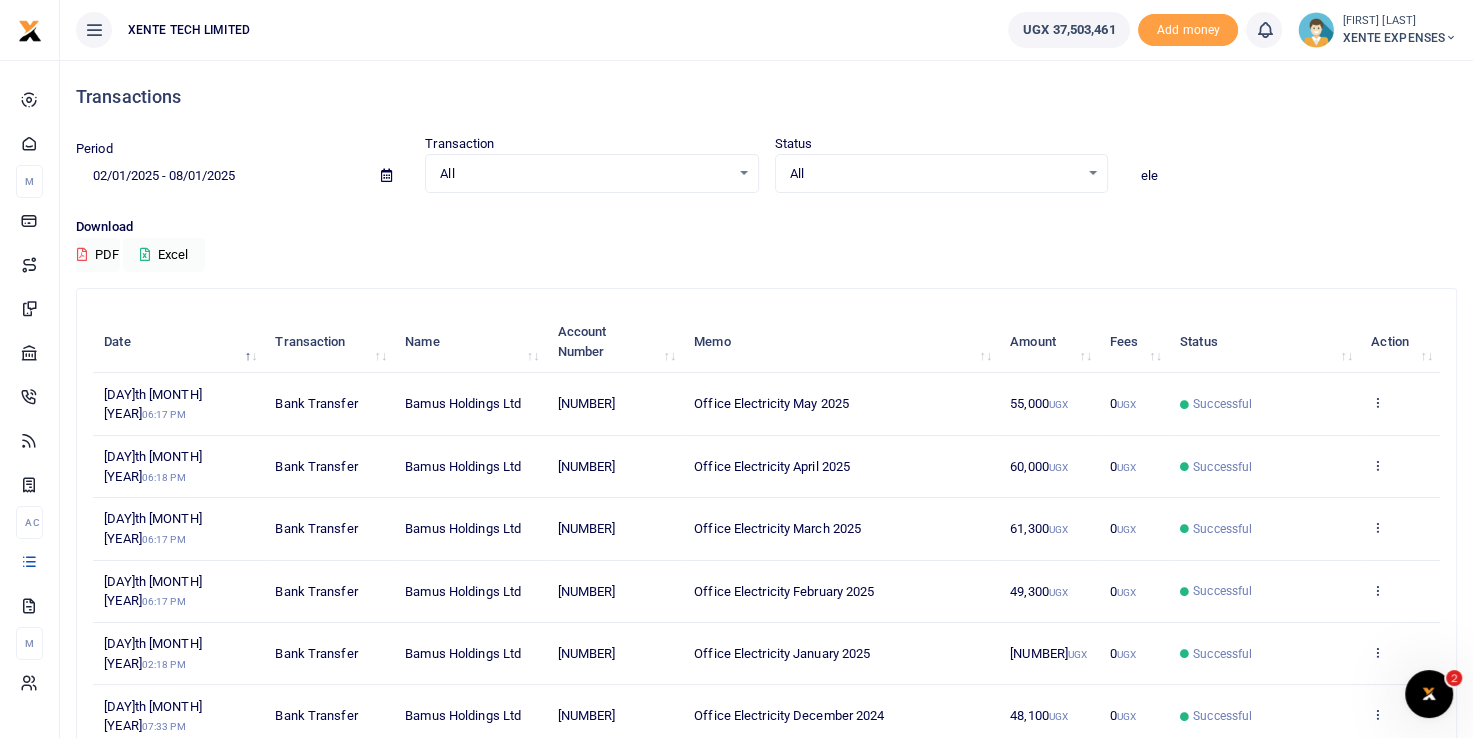 click at bounding box center (1377, 402) 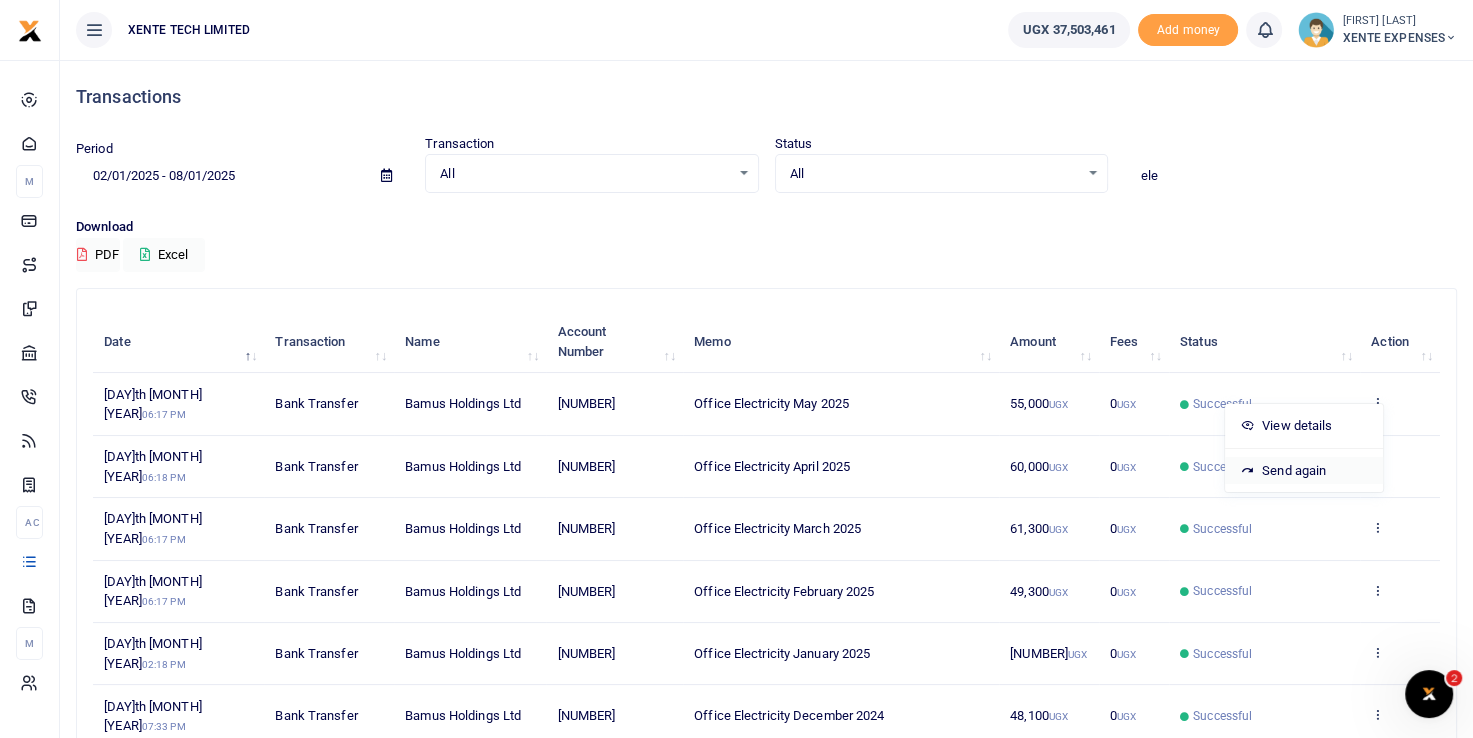 click on "Send again" at bounding box center (1304, 471) 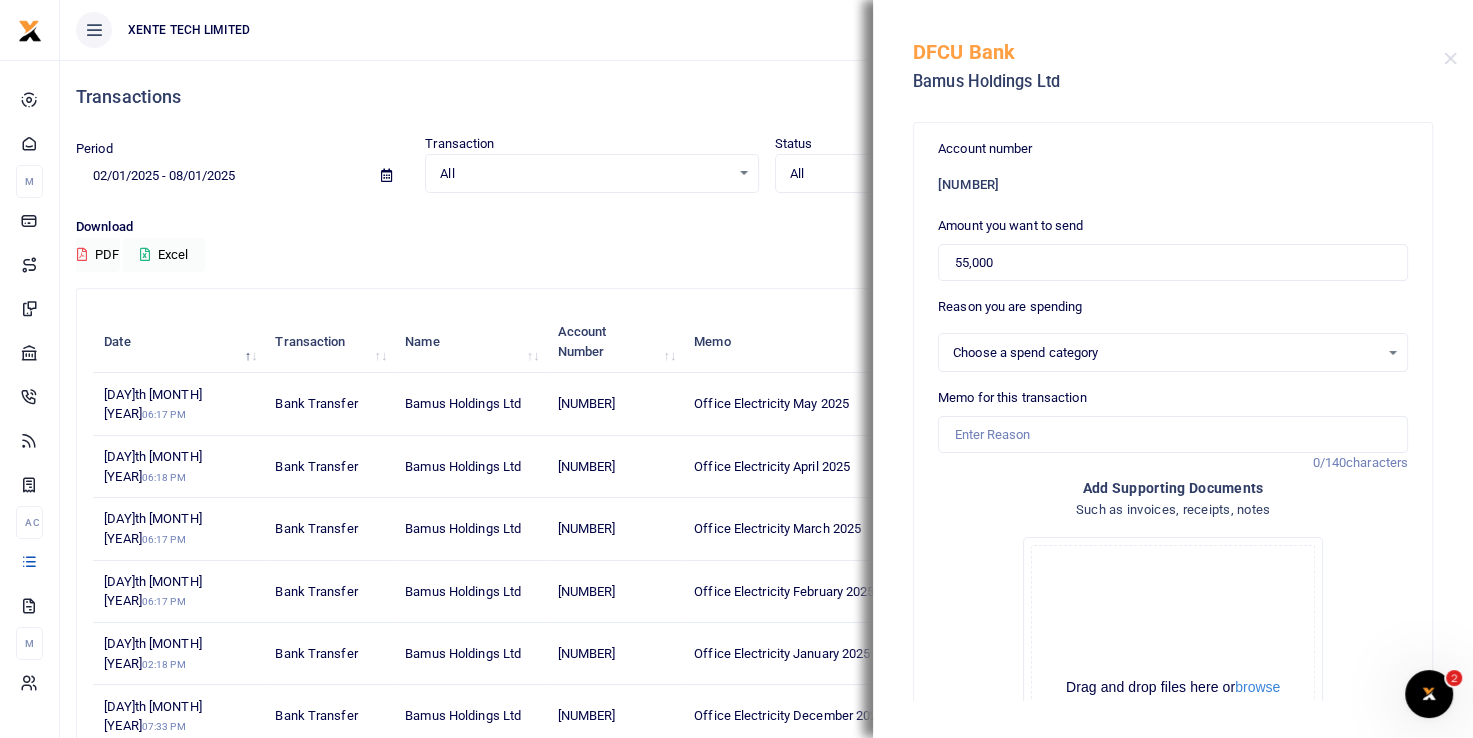 select on "12" 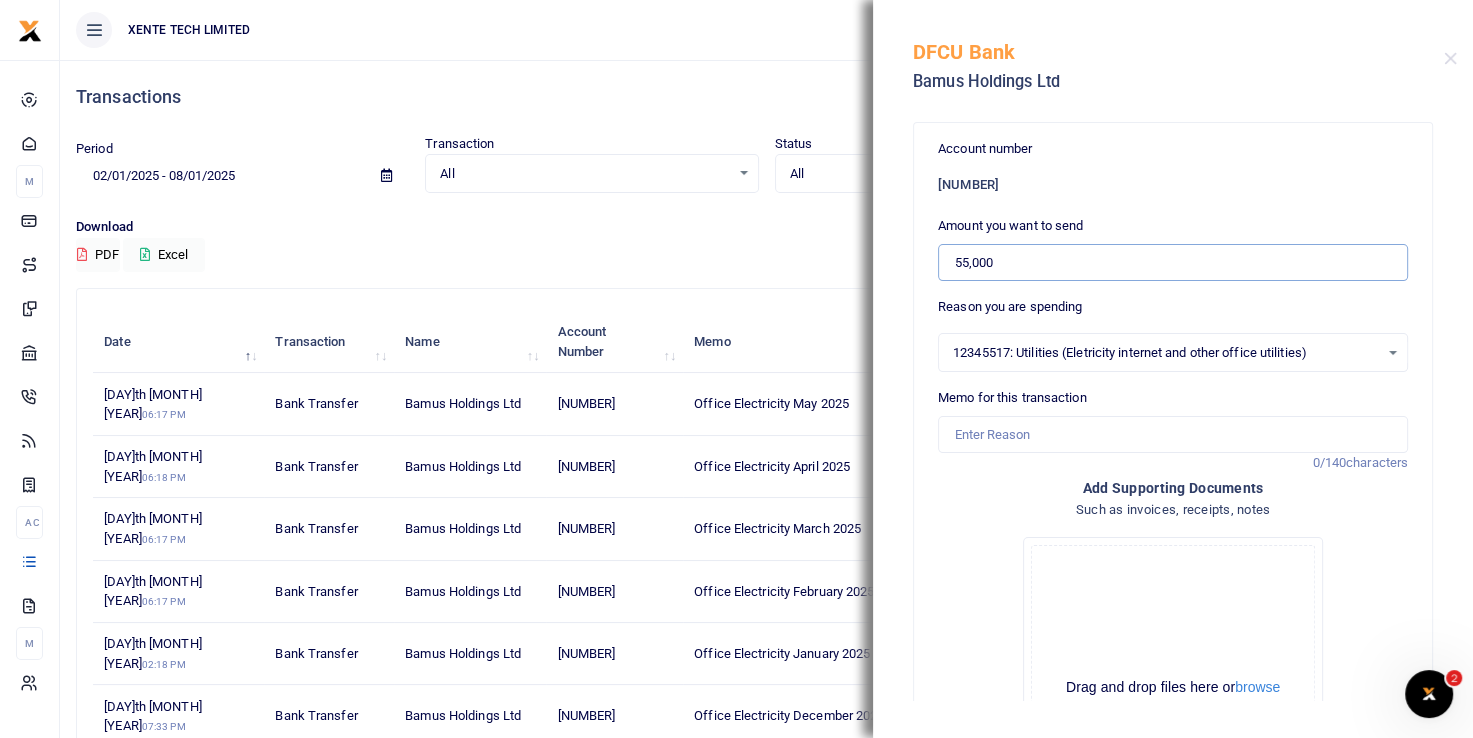 drag, startPoint x: 1012, startPoint y: 269, endPoint x: 894, endPoint y: 262, distance: 118.20744 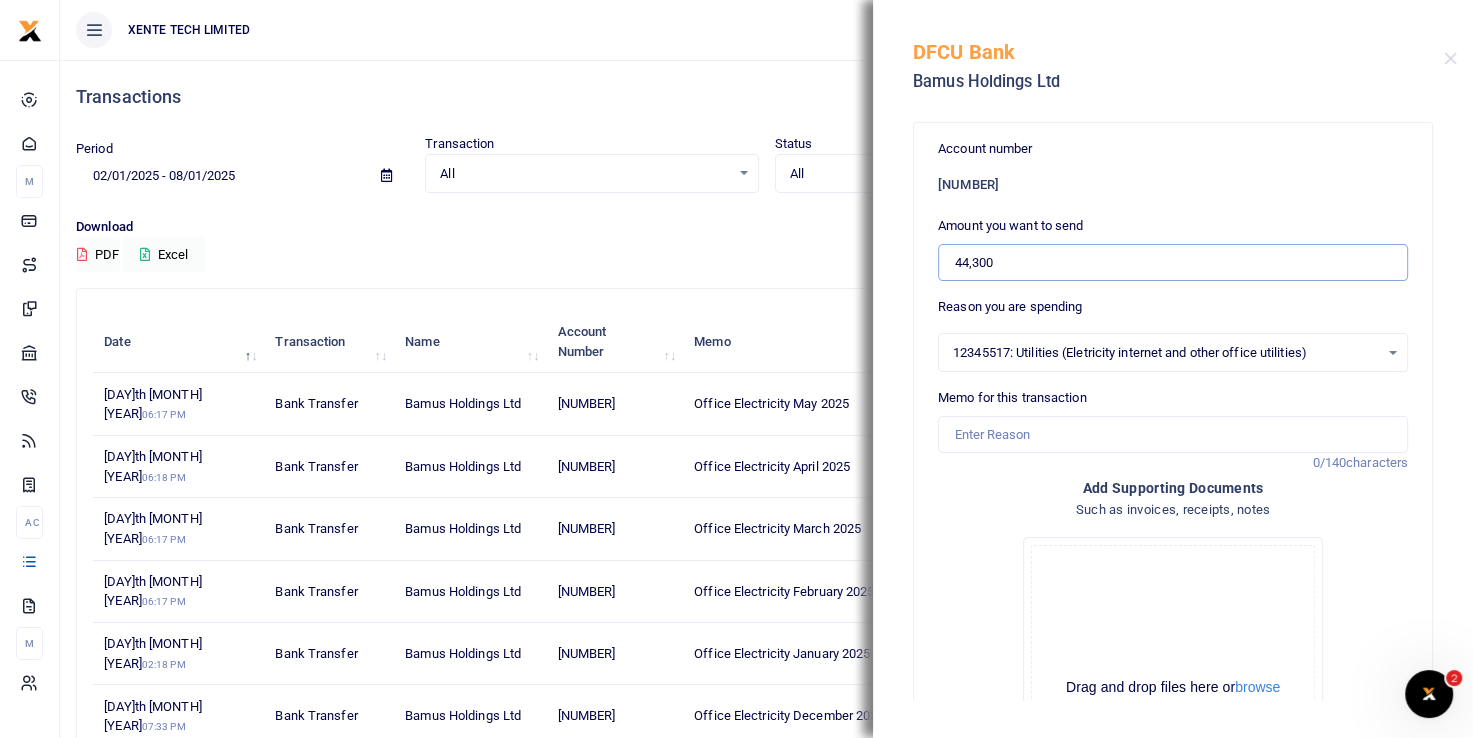 type on "44,300" 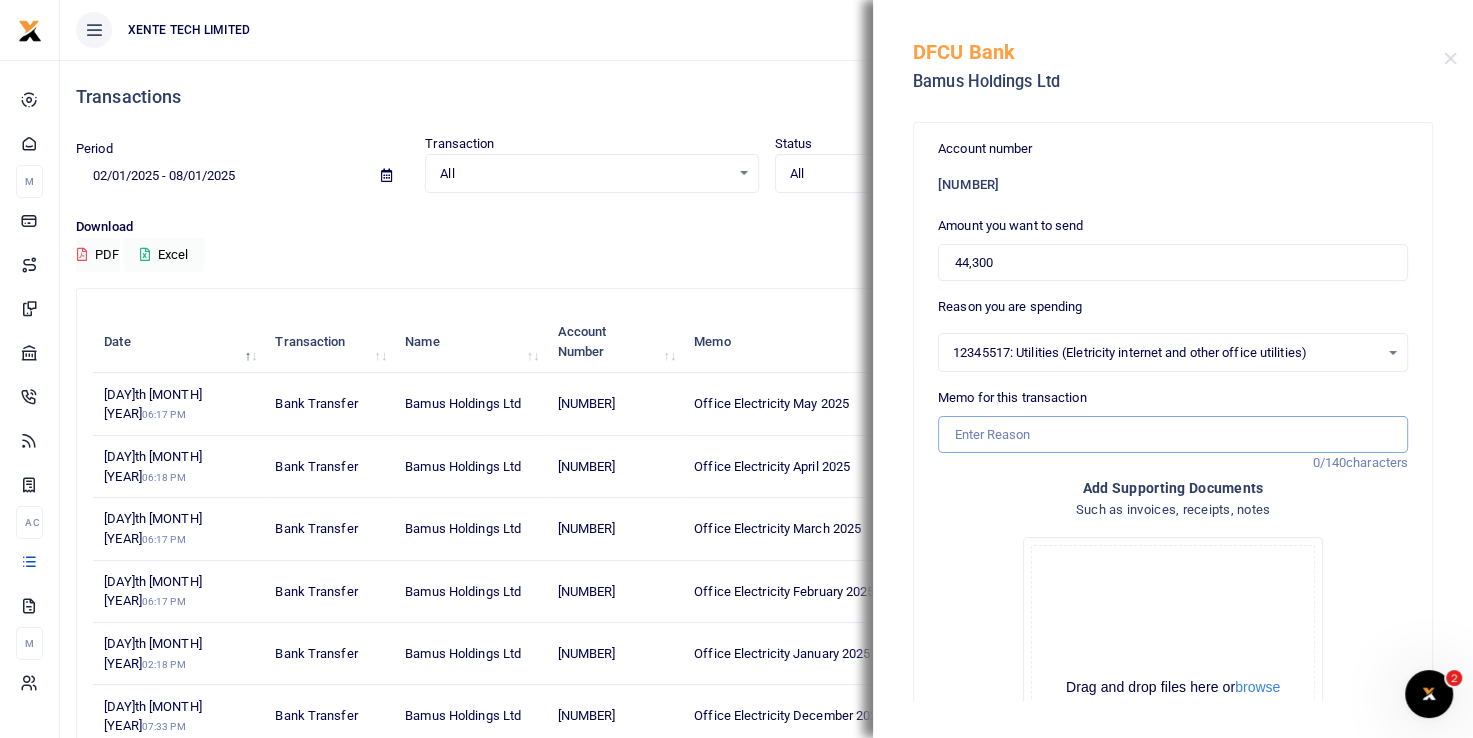 click on "Memo for this transaction" at bounding box center [1173, 435] 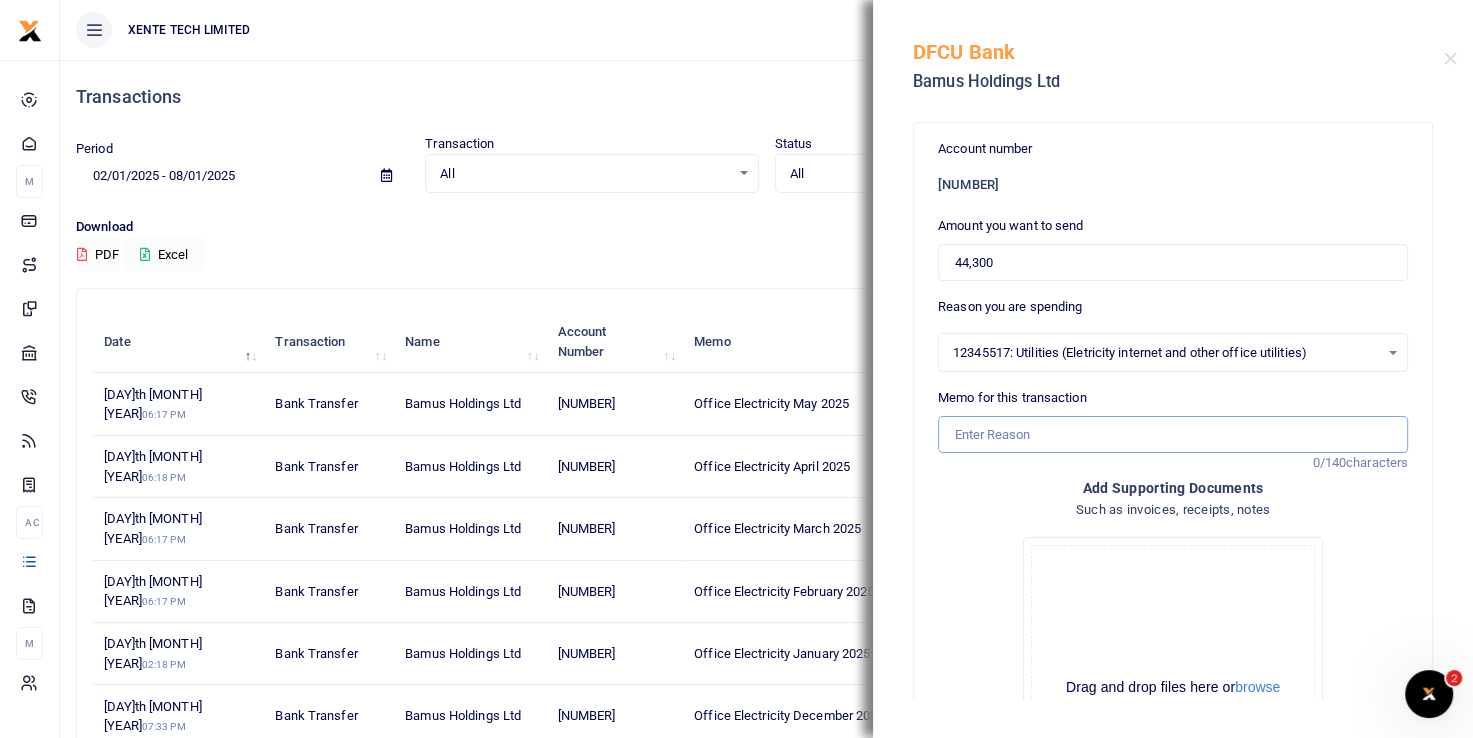 type on "O" 